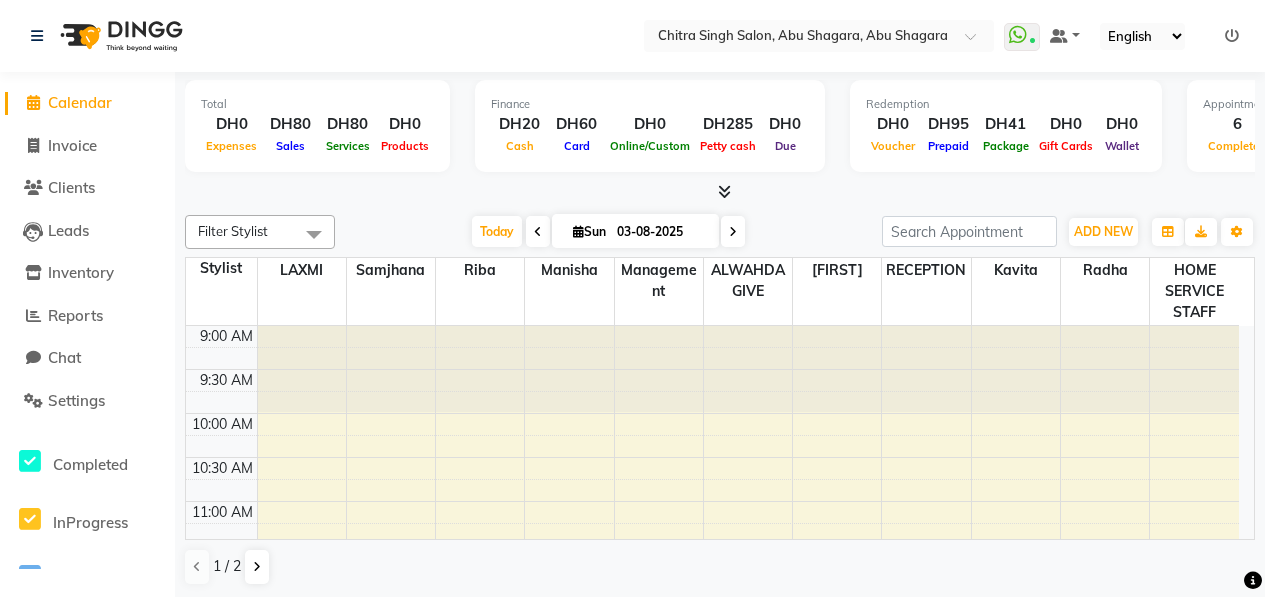 scroll, scrollTop: 0, scrollLeft: 0, axis: both 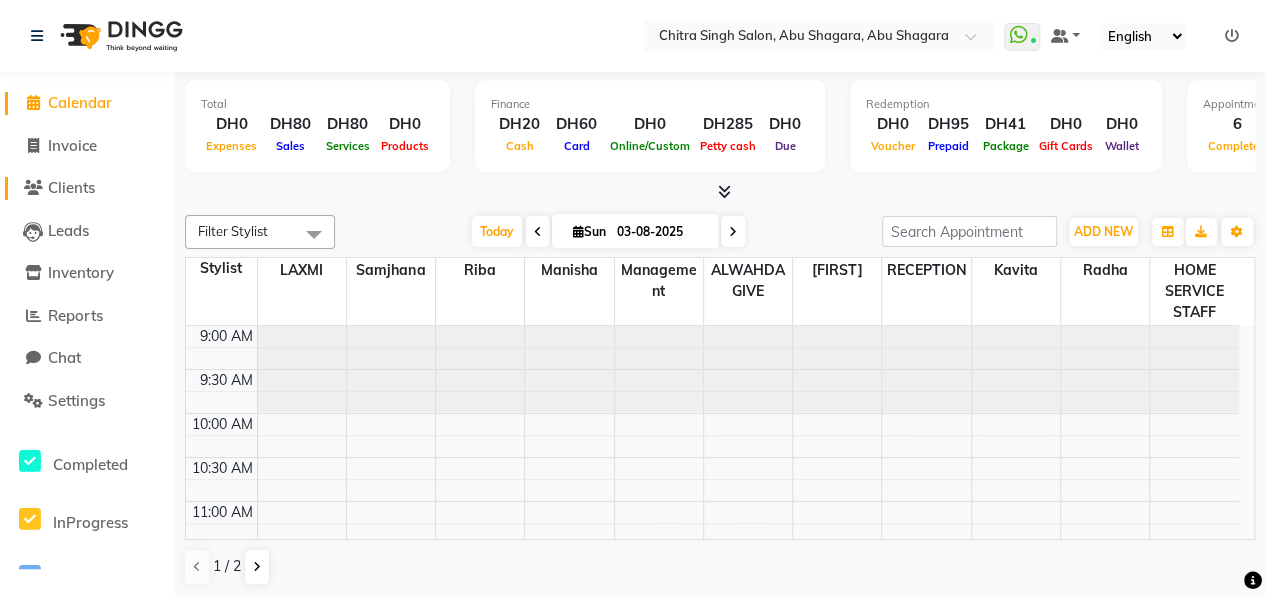 click on "Clients" 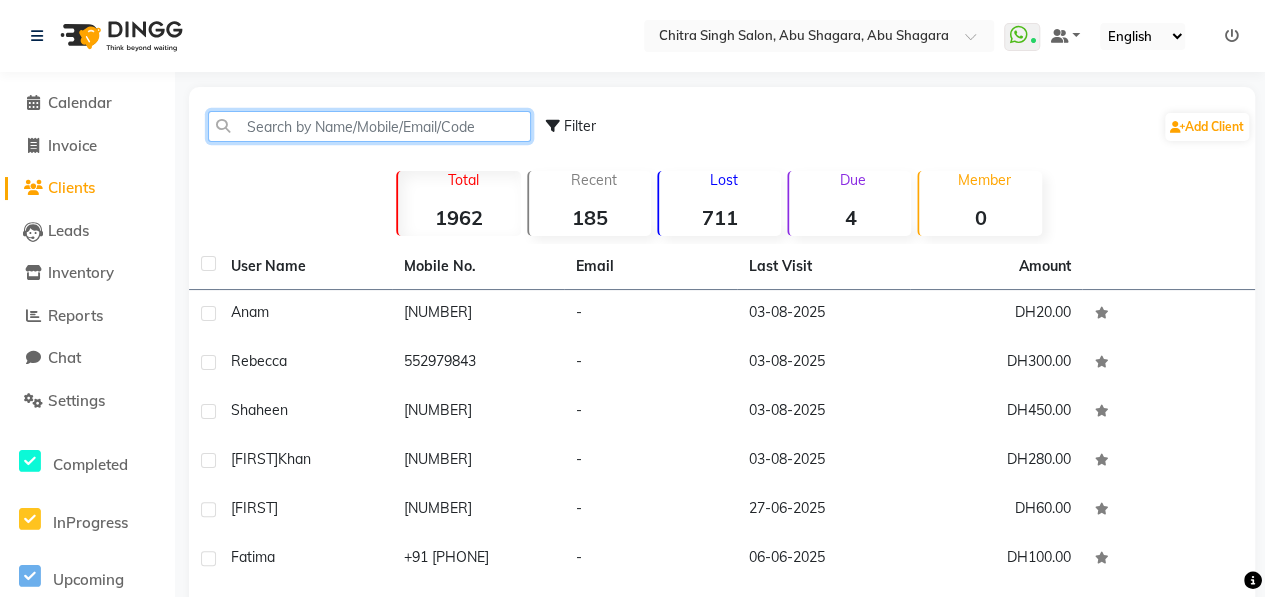 click 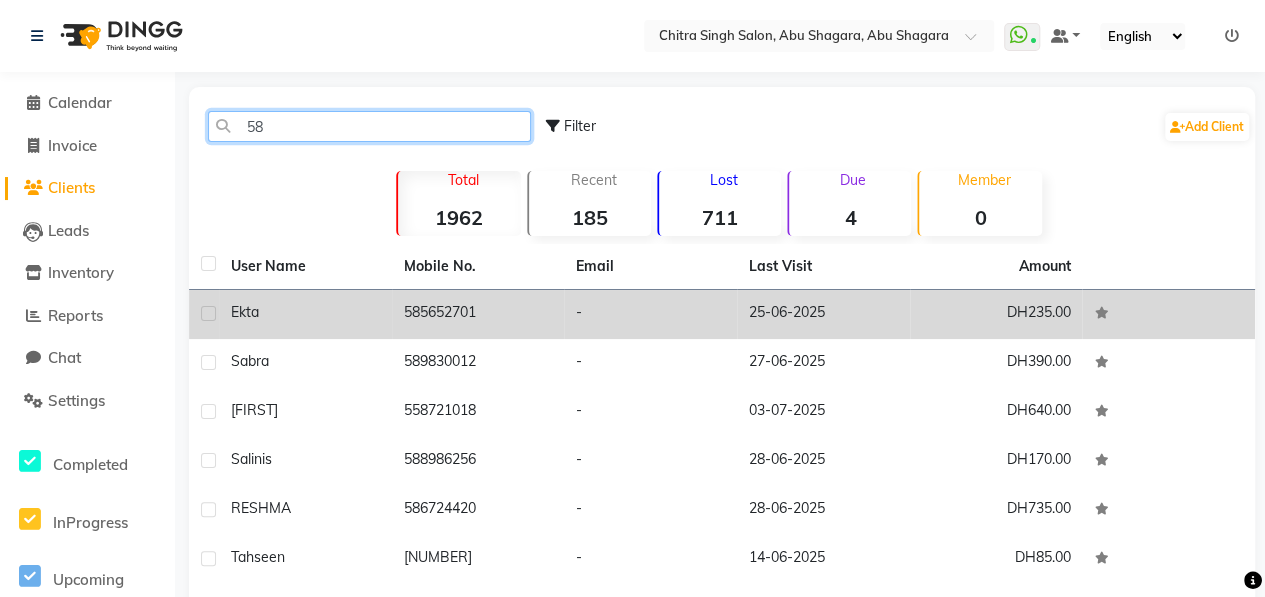 type on "58" 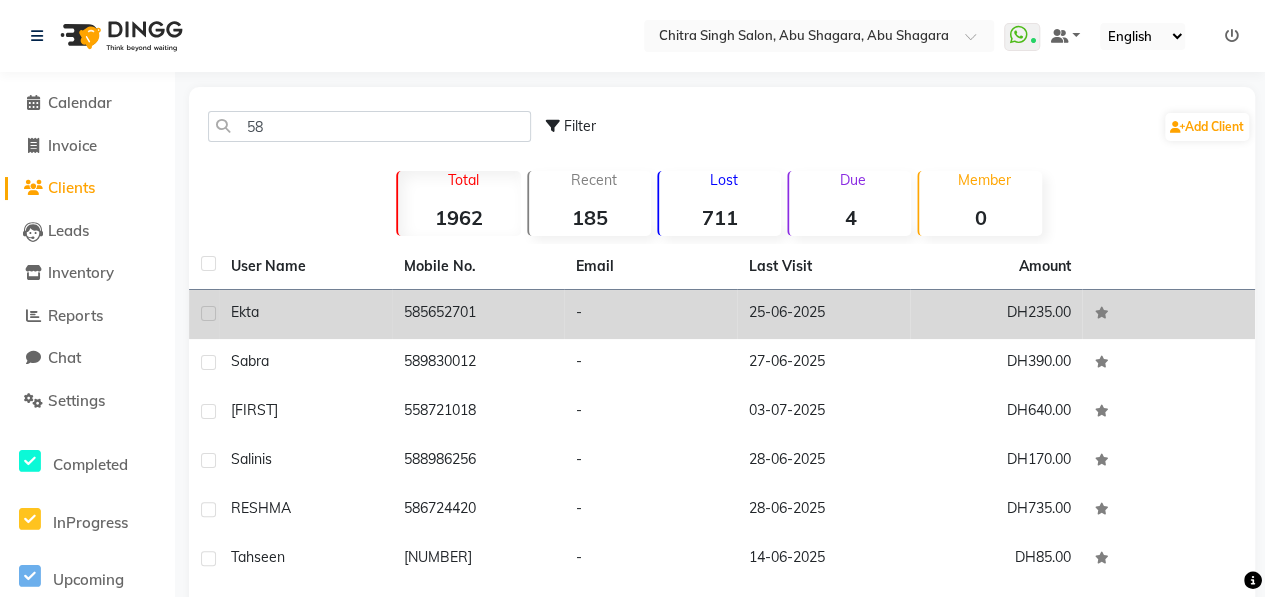 click on "Ekta" 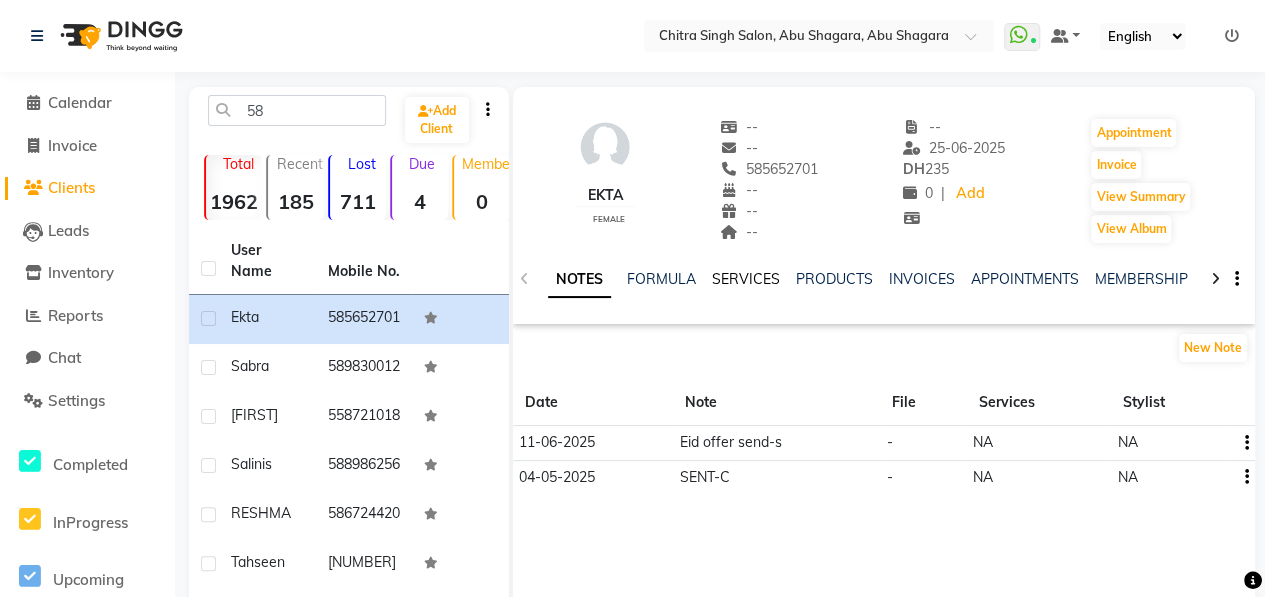 click on "SERVICES" 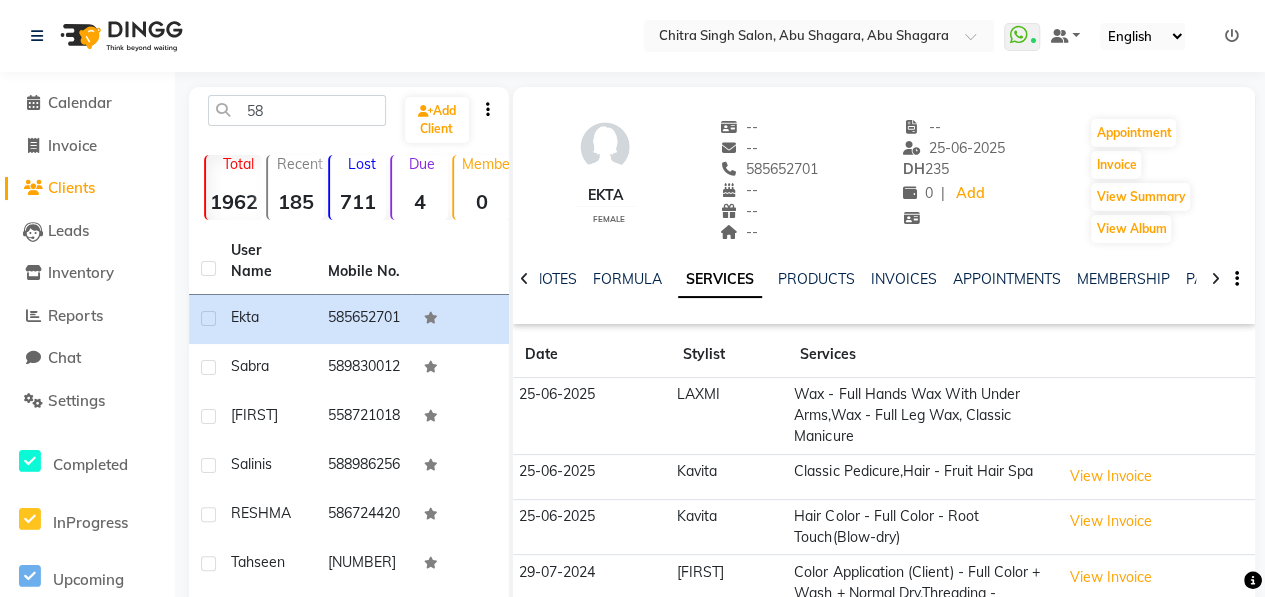 scroll, scrollTop: 380, scrollLeft: 0, axis: vertical 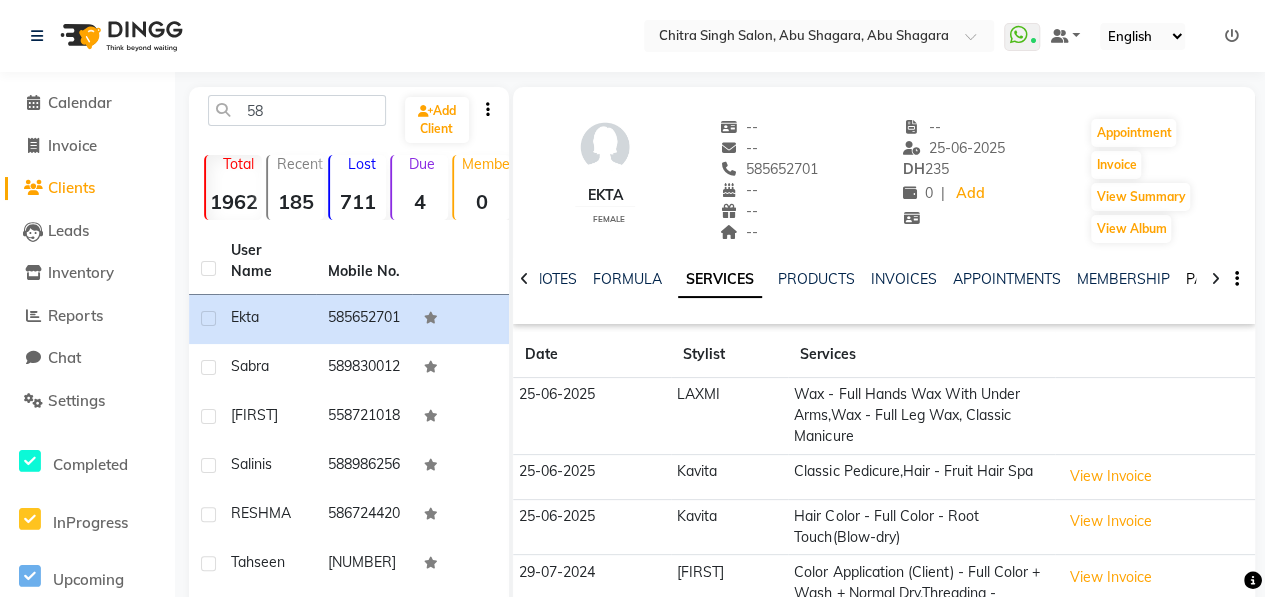 click on "PACKAGES" 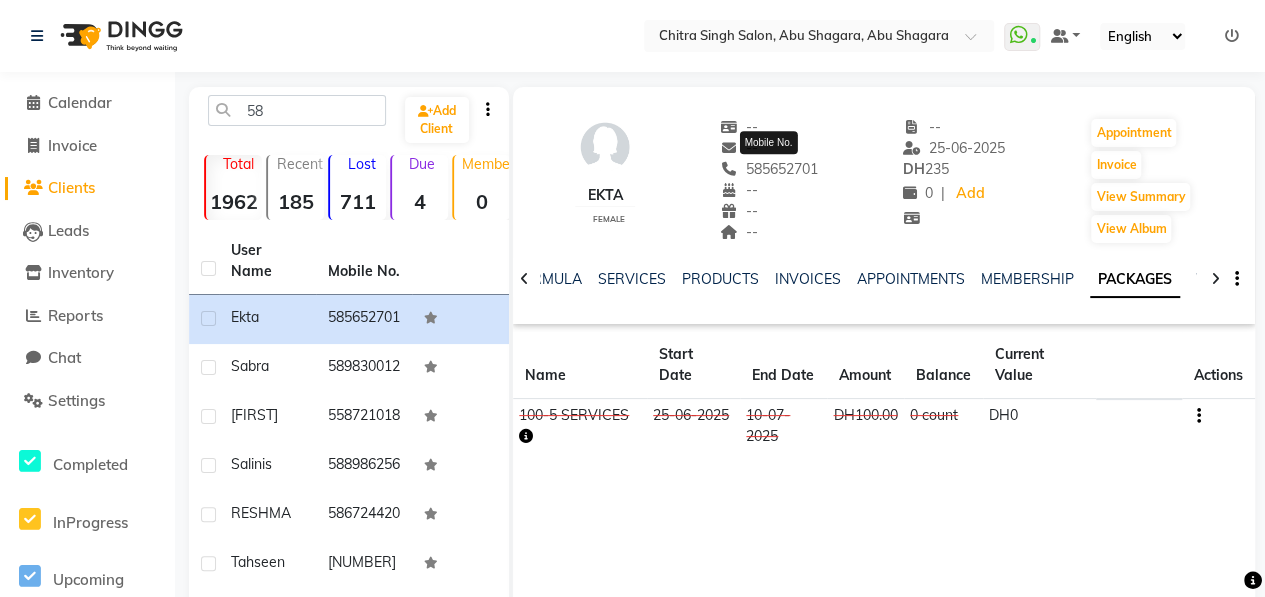 click on "585652701" 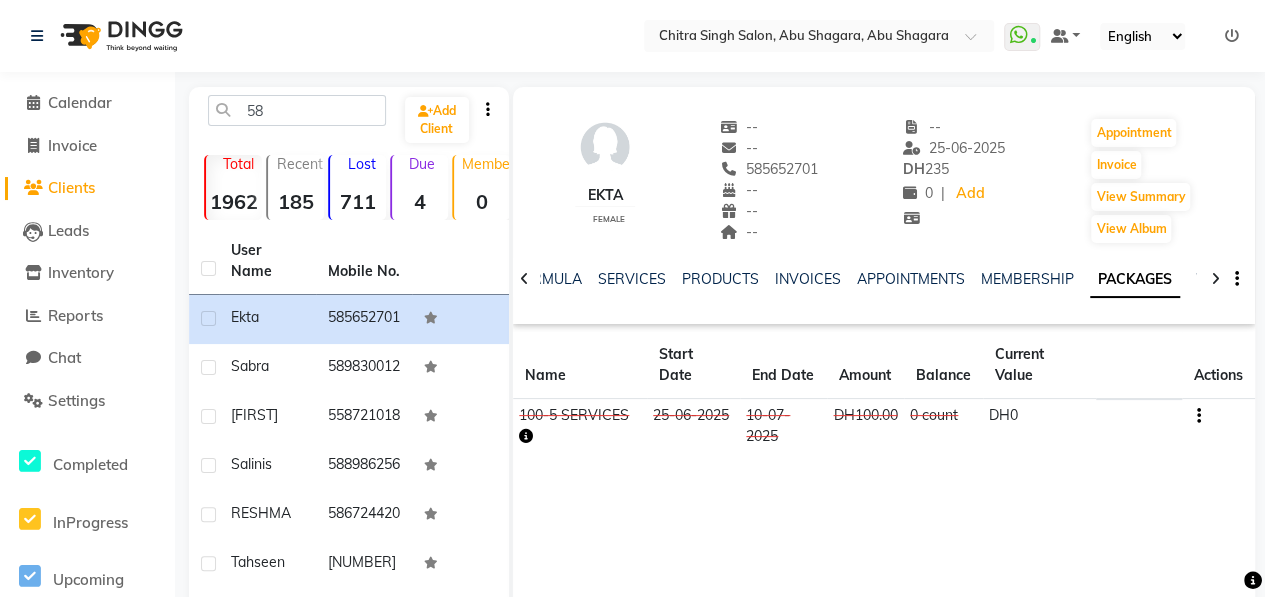 drag, startPoint x: 744, startPoint y: 167, endPoint x: 833, endPoint y: 170, distance: 89.050545 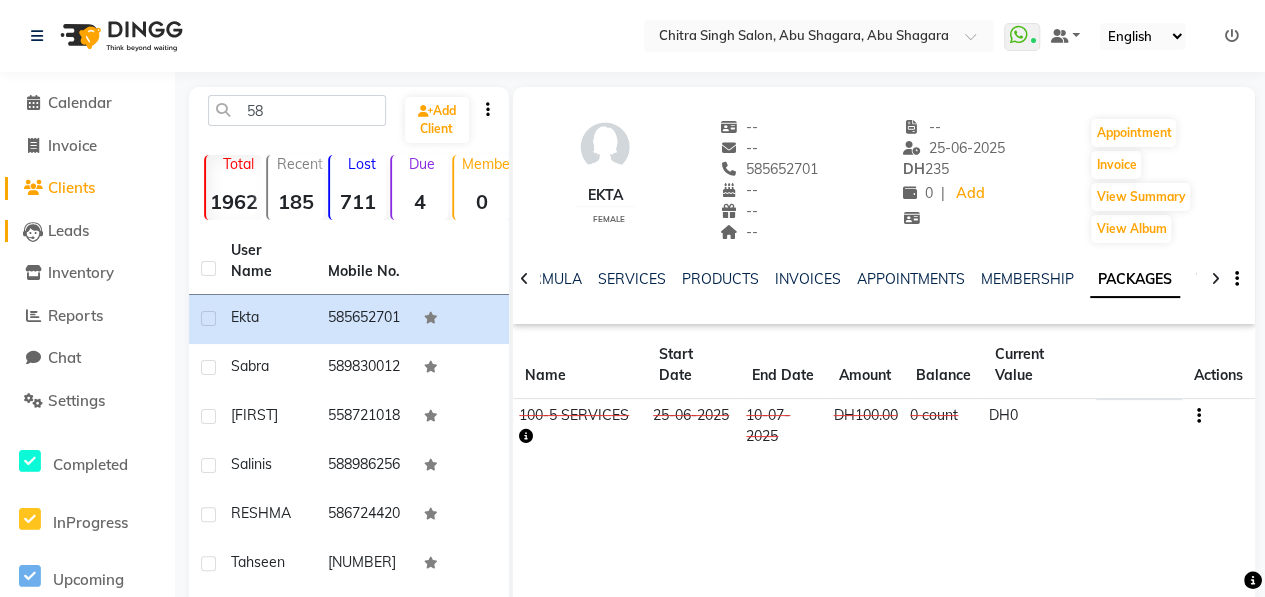 click on "Leads" 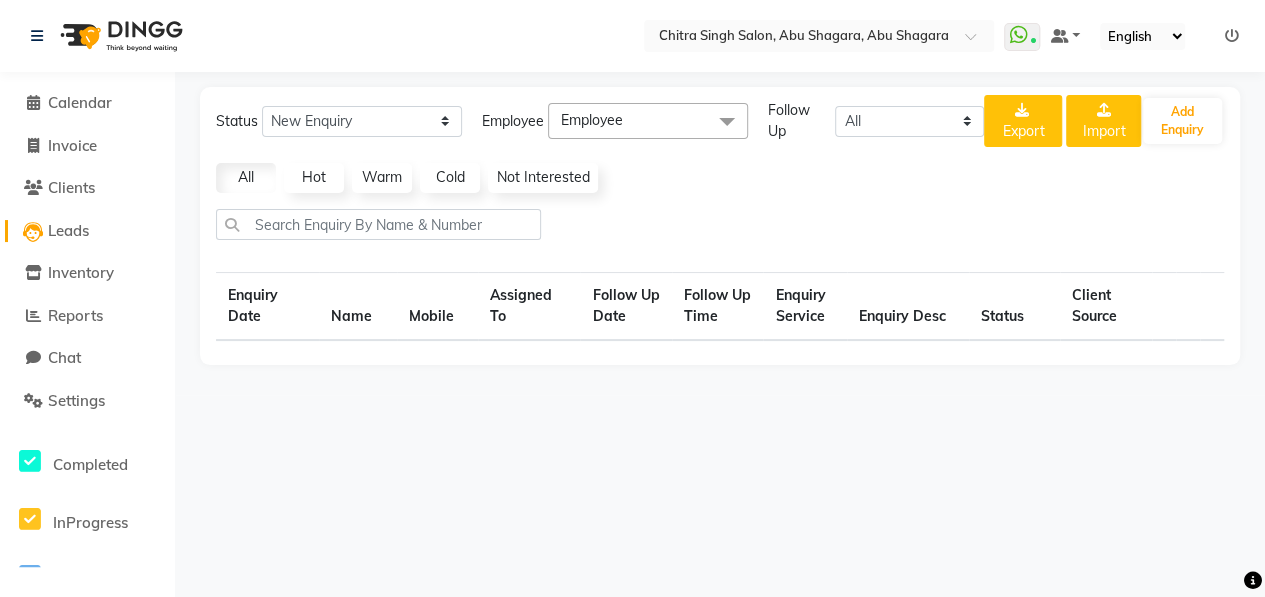 select on "10" 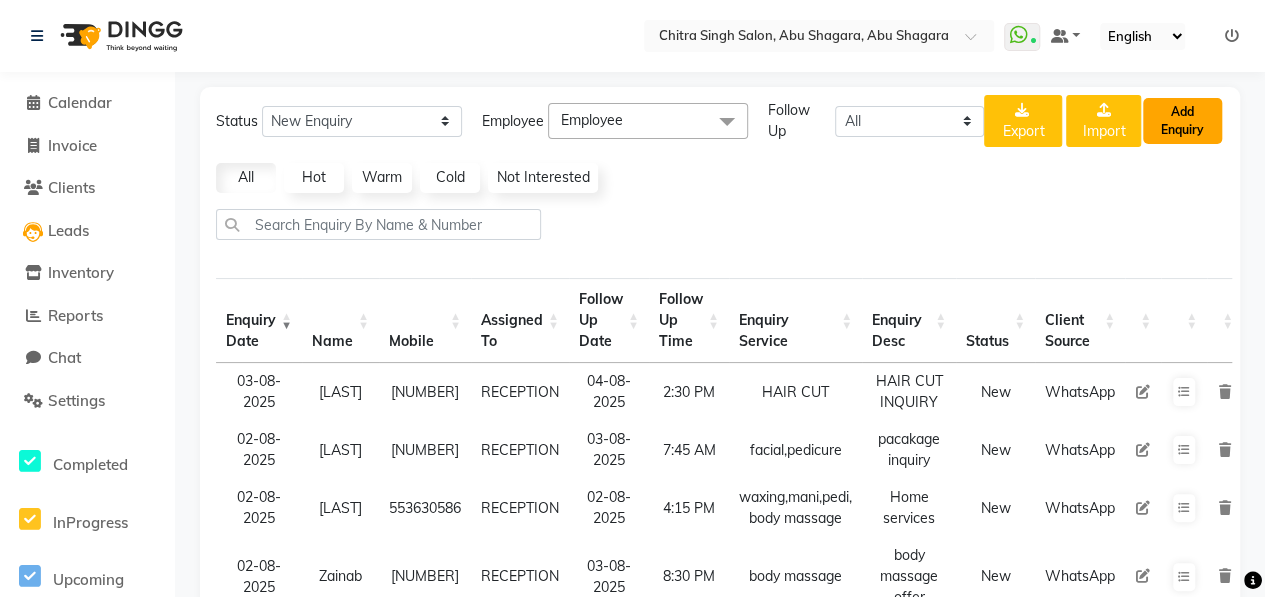 click on "Add Enquiry" 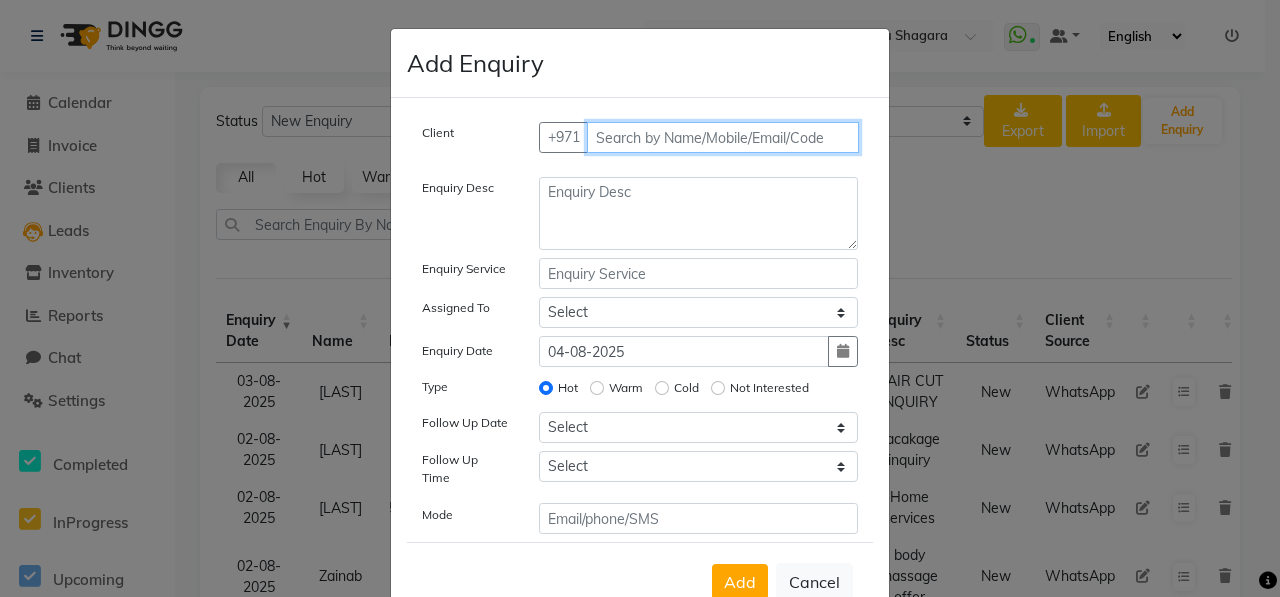 click at bounding box center [723, 137] 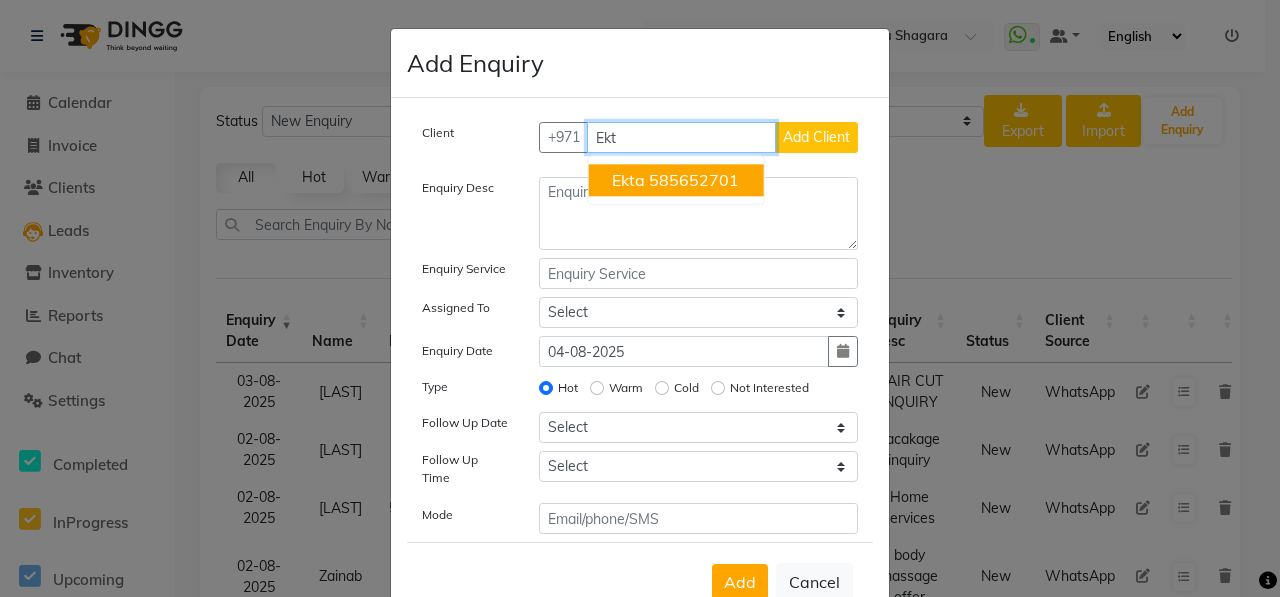 click on "[FIRST]  [NUMBER]" at bounding box center (675, 180) 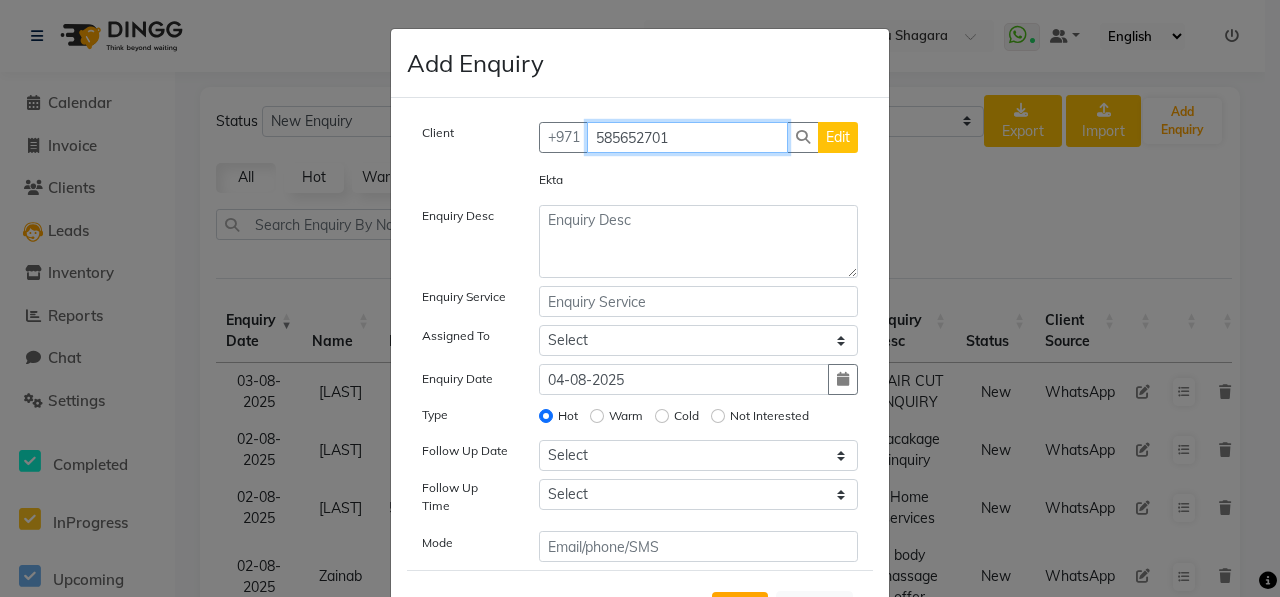 type on "585652701" 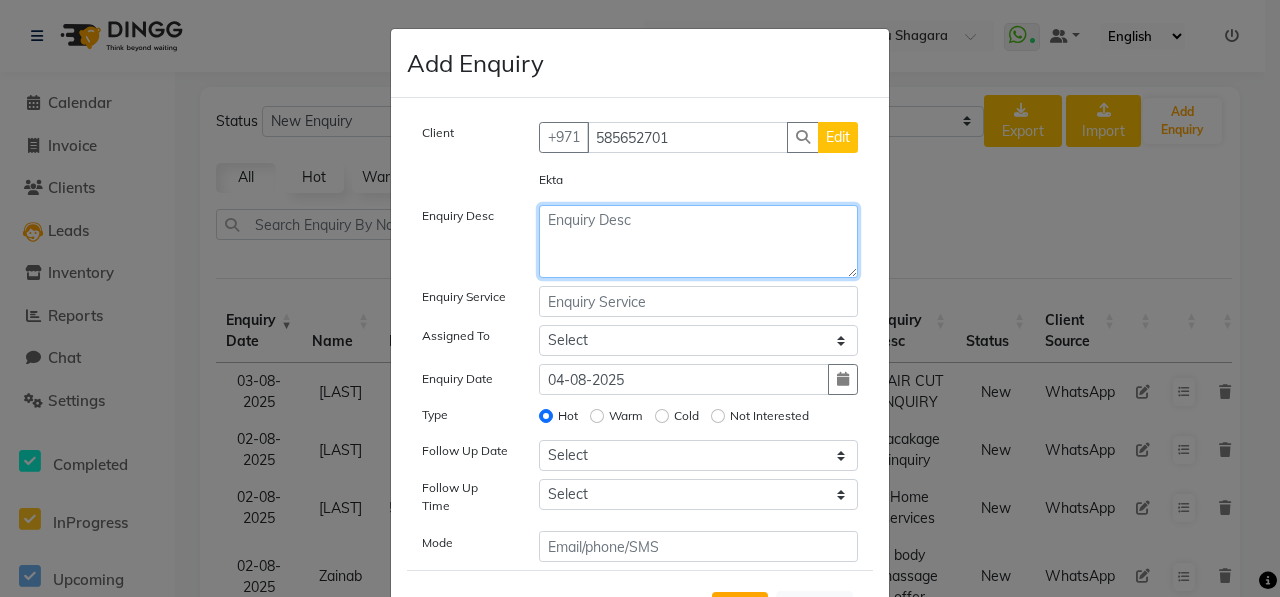 click 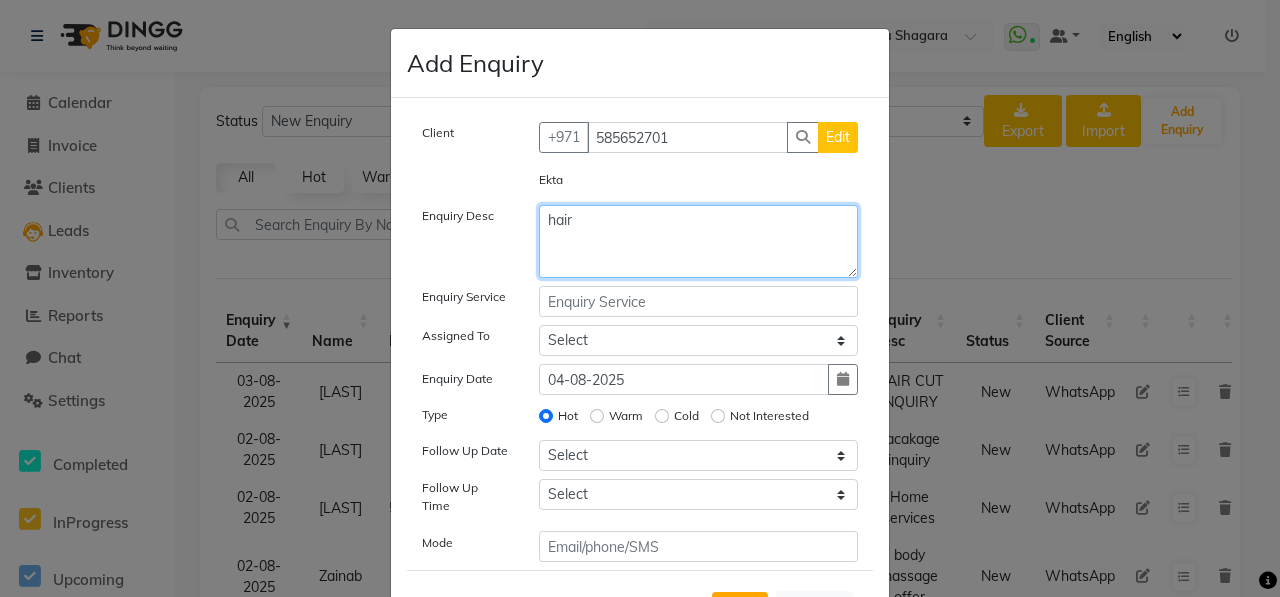 type on "hair" 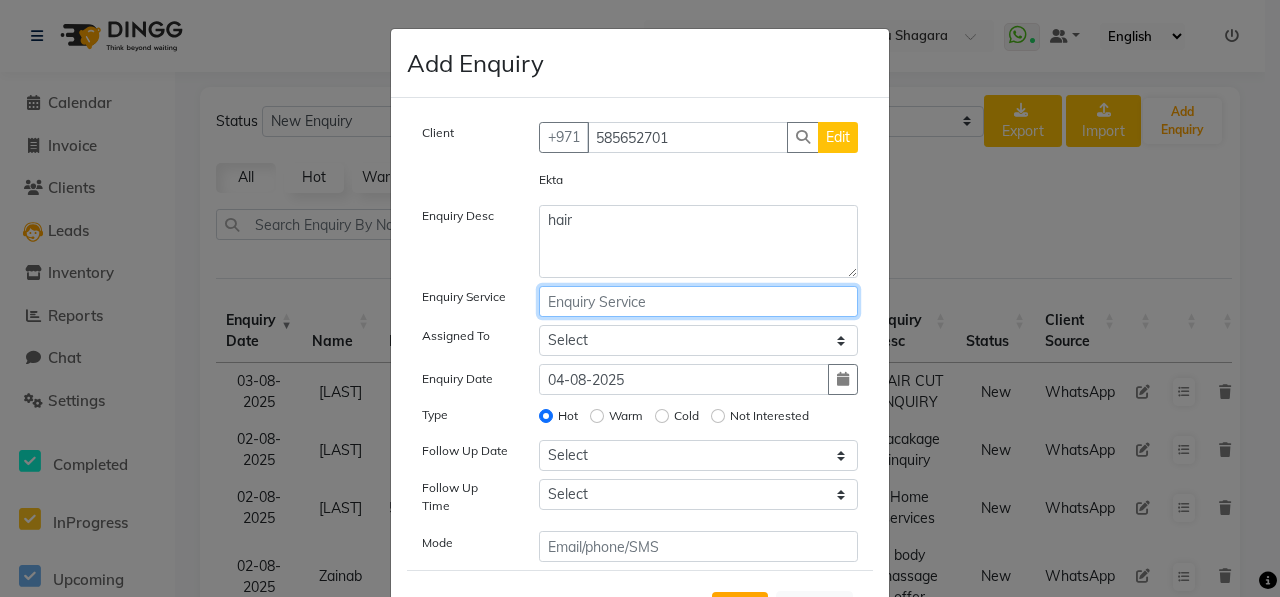 drag, startPoint x: 636, startPoint y: 311, endPoint x: 638, endPoint y: 301, distance: 10.198039 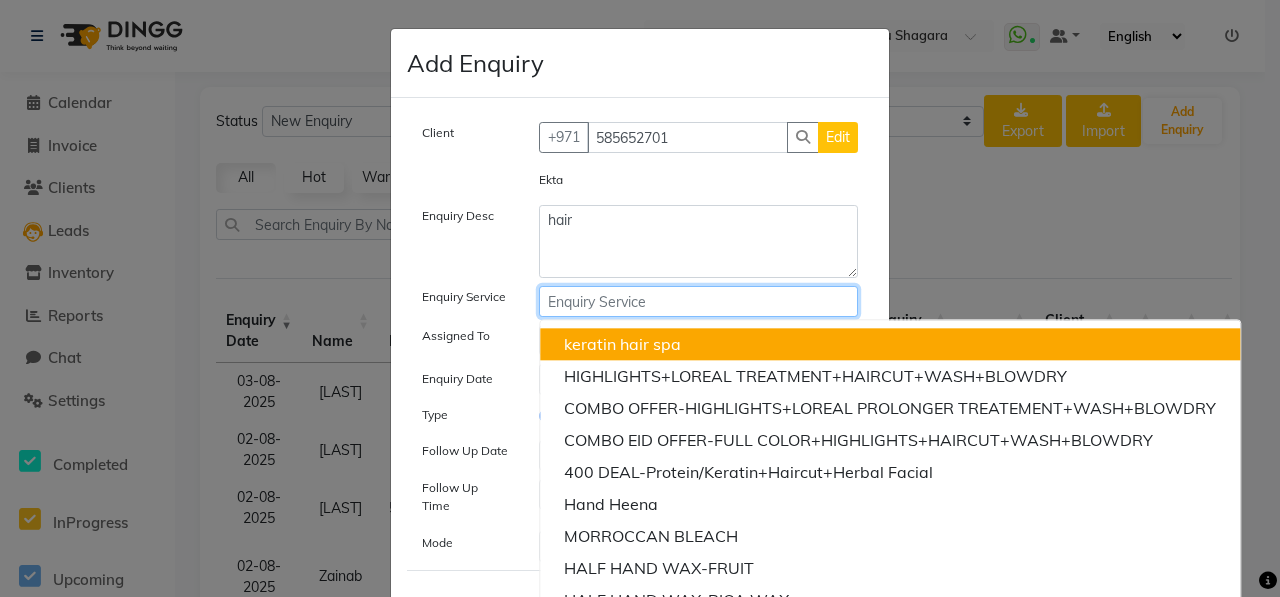 type on "K" 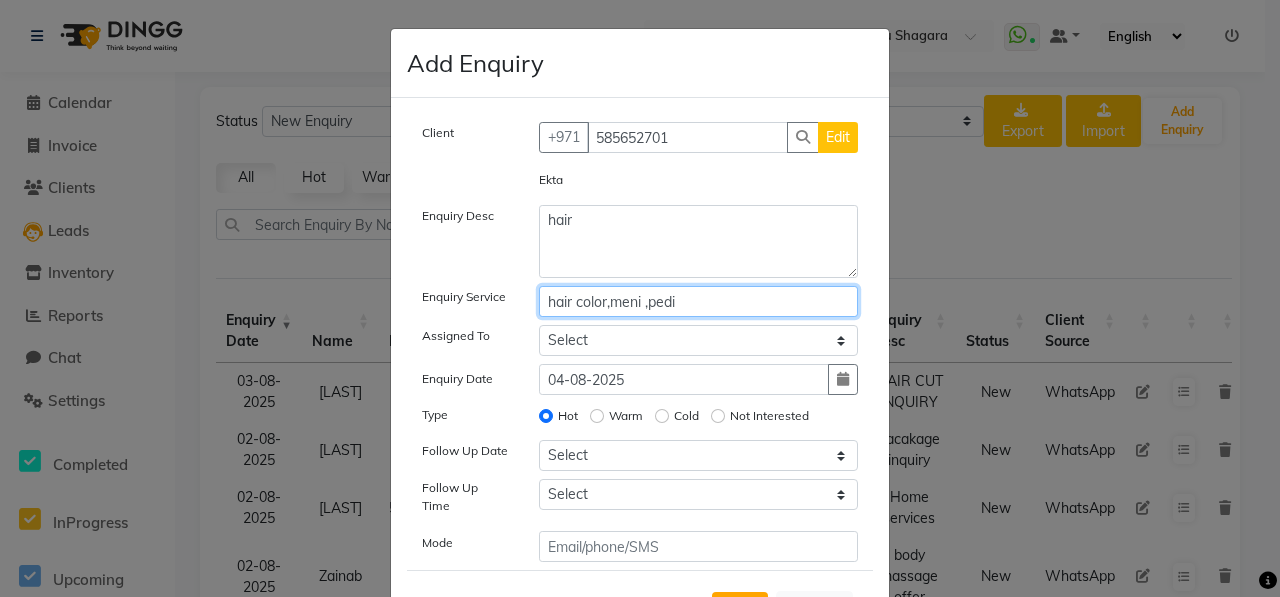 type on "hair color,meni ,pedi" 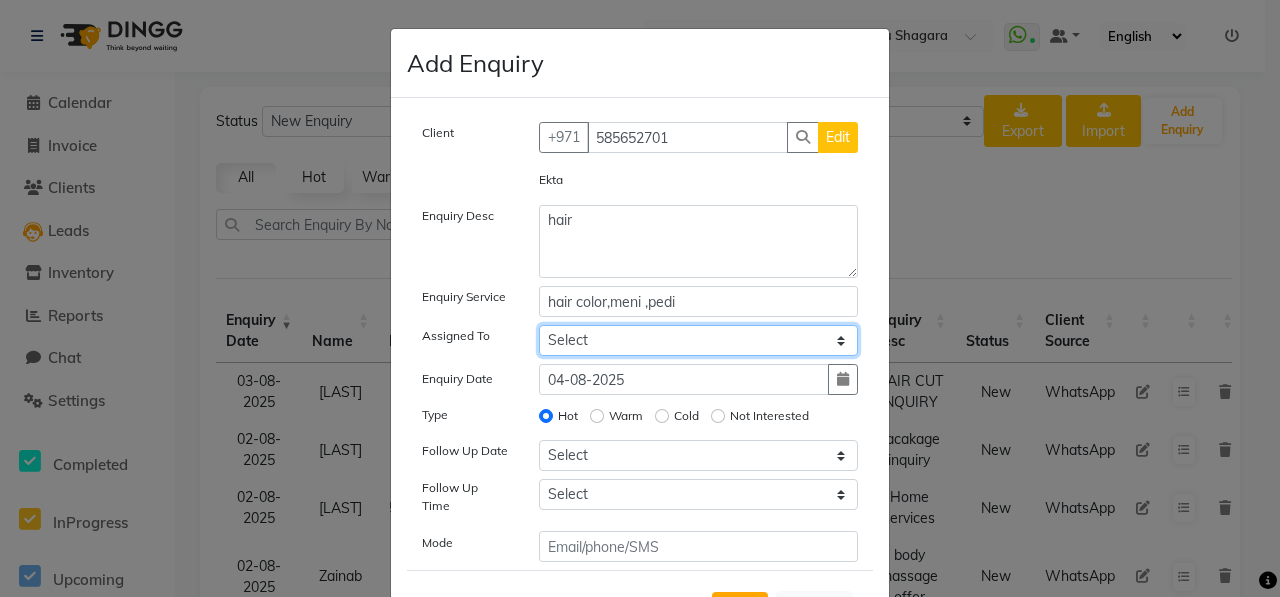 click on "Select ALWAHDA GIVE HOME SERVICE STAFF Kavita LAXMI Management Manisha Radha RECEPTION Riba Rimsha Samjhana SEEMA TRIAL STAFF" 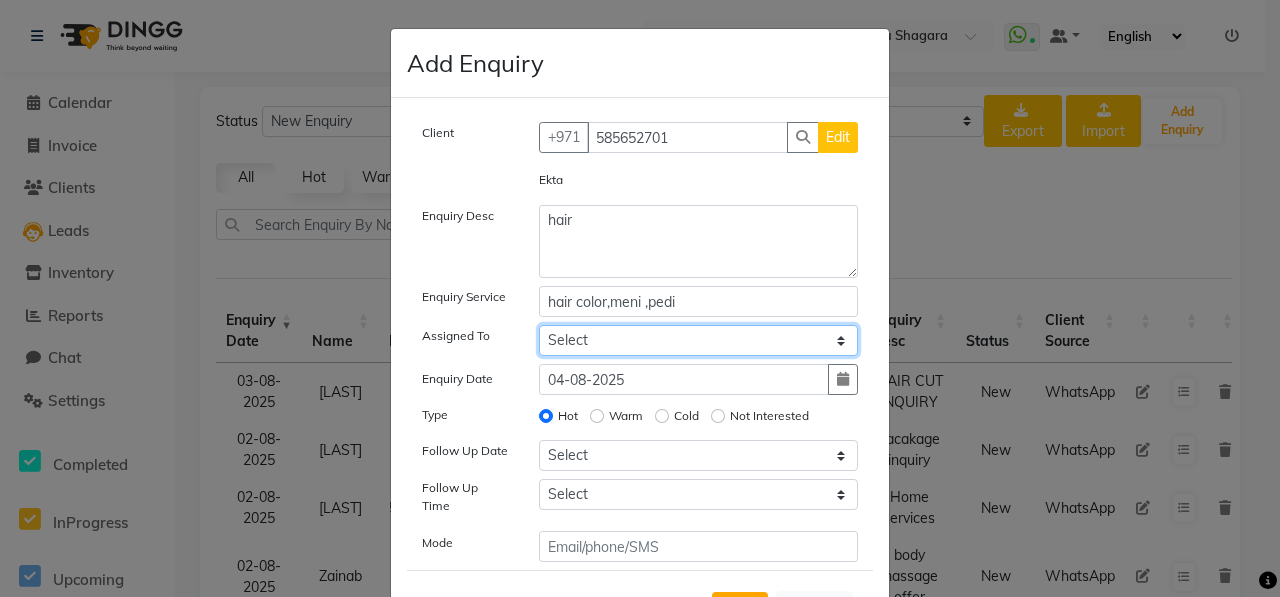 select on "76470" 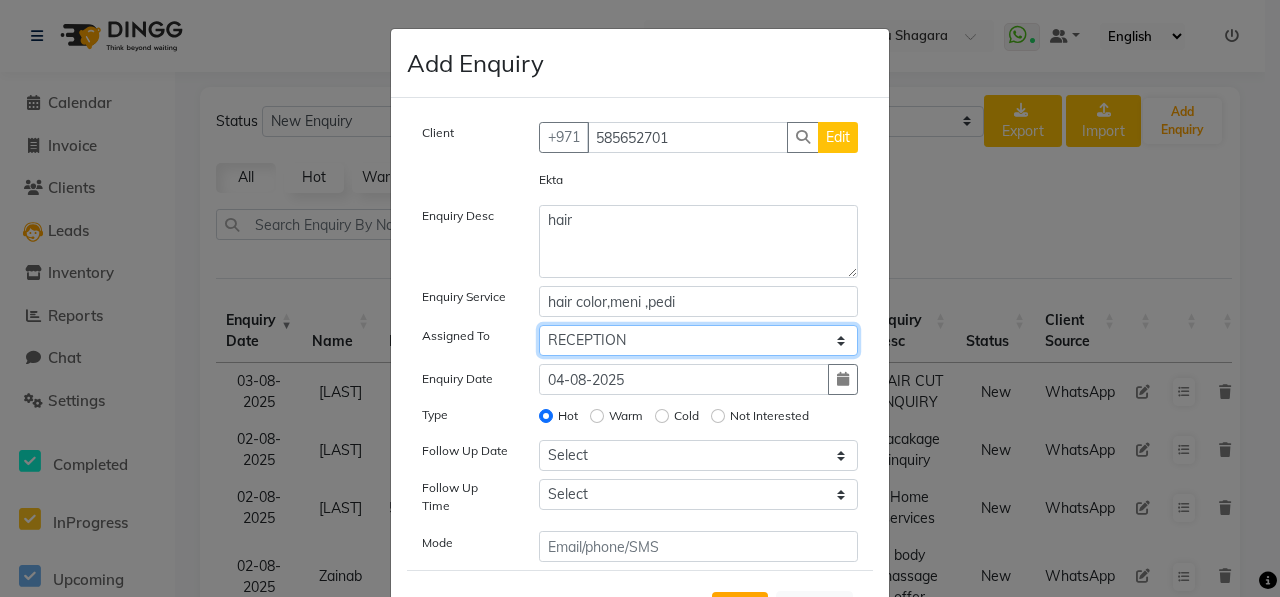 click on "Select ALWAHDA GIVE HOME SERVICE STAFF Kavita LAXMI Management Manisha Radha RECEPTION Riba Rimsha Samjhana SEEMA TRIAL STAFF" 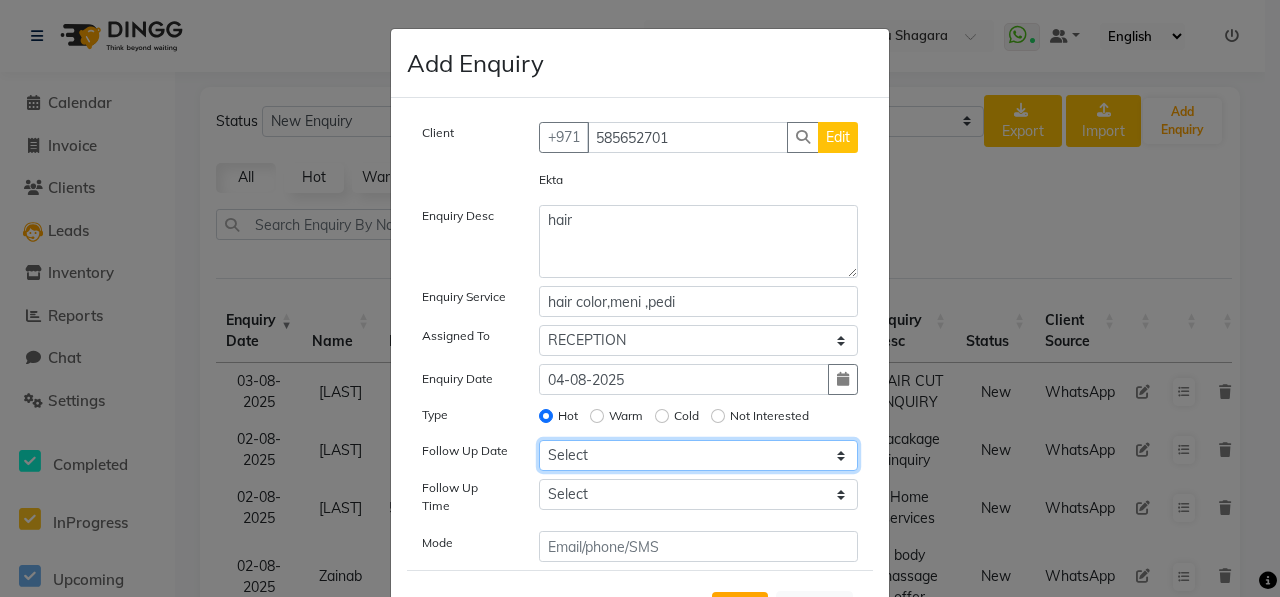 click on "Select Today Tomorrow In 2 days (Wednesday) In 3 days (Thursday) In 4 days (Friday) In 5 days (Saturday) In 6 days (Sunday) In 1 Week (2025-08-11) In 2 Week (2025-08-18) In 1 Month (2025-09-04) In 2 Month (2025-10-04) In 3 Month (2025-11-04) Custom Date" at bounding box center (699, 455) 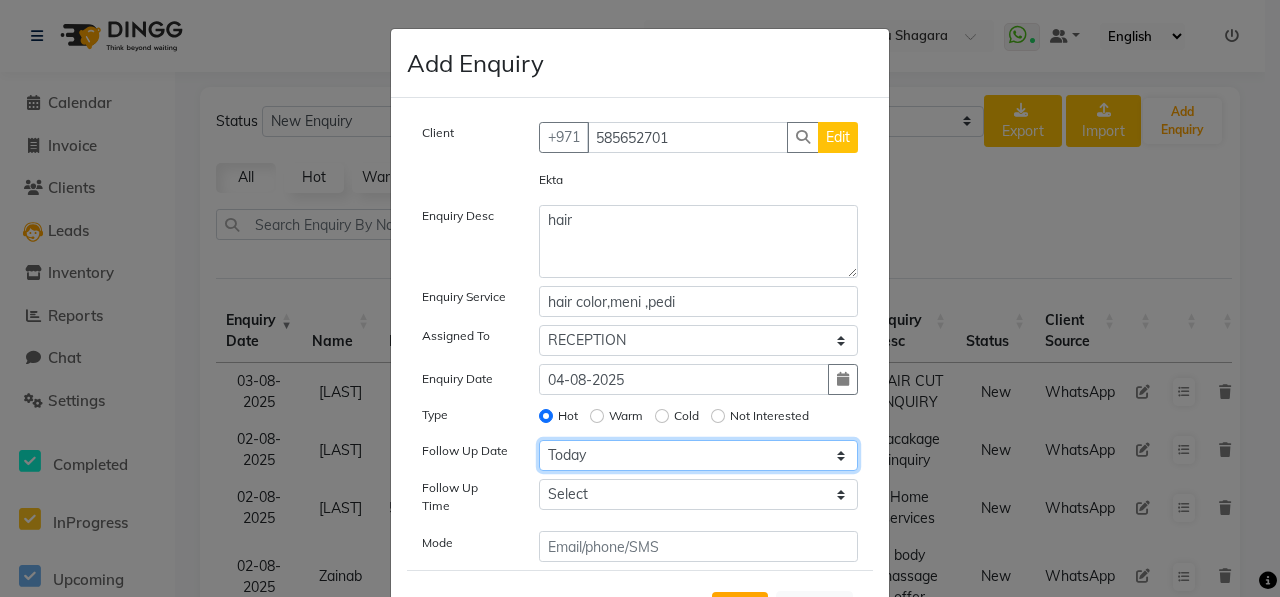 click on "Select Today Tomorrow In 2 days (Wednesday) In 3 days (Thursday) In 4 days (Friday) In 5 days (Saturday) In 6 days (Sunday) In 1 Week (2025-08-11) In 2 Week (2025-08-18) In 1 Month (2025-09-04) In 2 Month (2025-10-04) In 3 Month (2025-11-04) Custom Date" at bounding box center (699, 455) 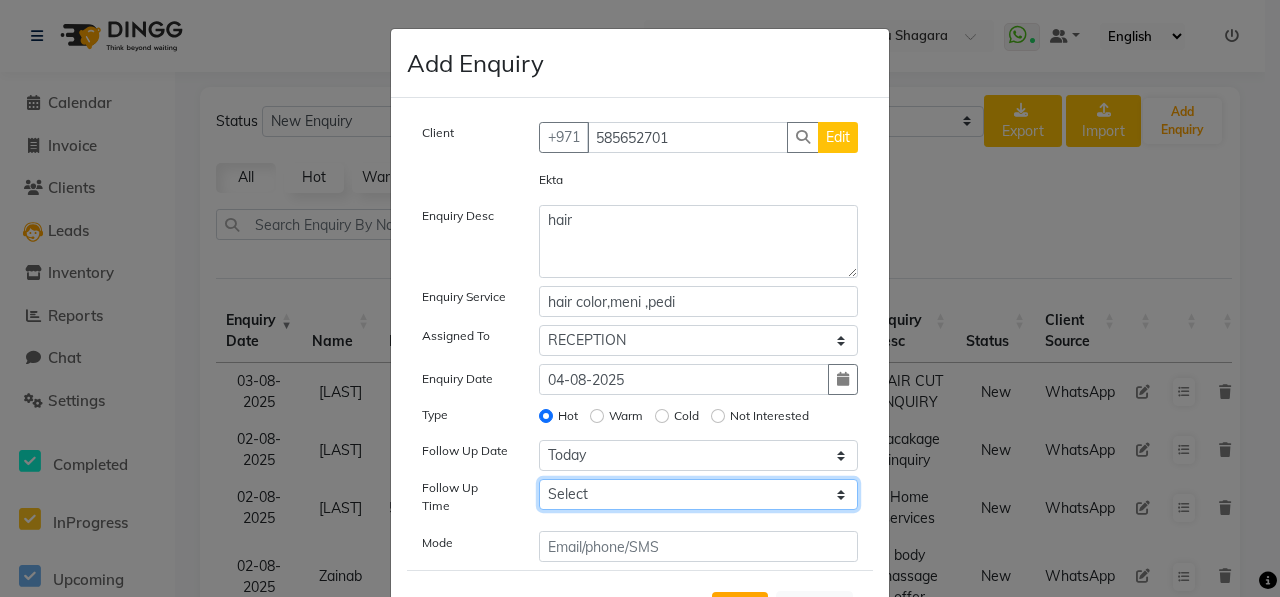 click on "Select 07:00 AM 07:15 AM 07:30 AM 07:45 AM 08:00 AM 08:15 AM 08:30 AM 08:45 AM 09:00 AM 09:15 AM 09:30 AM 09:45 AM 10:00 AM 10:15 AM 10:30 AM 10:45 AM 11:00 AM 11:15 AM 11:30 AM 11:45 AM 12:00 PM 12:15 PM 12:30 PM 12:45 PM 01:00 PM 01:15 PM 01:30 PM 01:45 PM 02:00 PM 02:15 PM 02:30 PM 02:45 PM 03:00 PM 03:15 PM 03:30 PM 03:45 PM 04:00 PM 04:15 PM 04:30 PM 04:45 PM 05:00 PM 05:15 PM 05:30 PM 05:45 PM 06:00 PM 06:15 PM 06:30 PM 06:45 PM 07:00 PM 07:15 PM 07:30 PM 07:45 PM 08:00 PM 08:15 PM 08:30 PM 08:45 PM 09:00 PM 09:15 PM 09:30 PM 09:45 PM 10:00 PM" at bounding box center (699, 494) 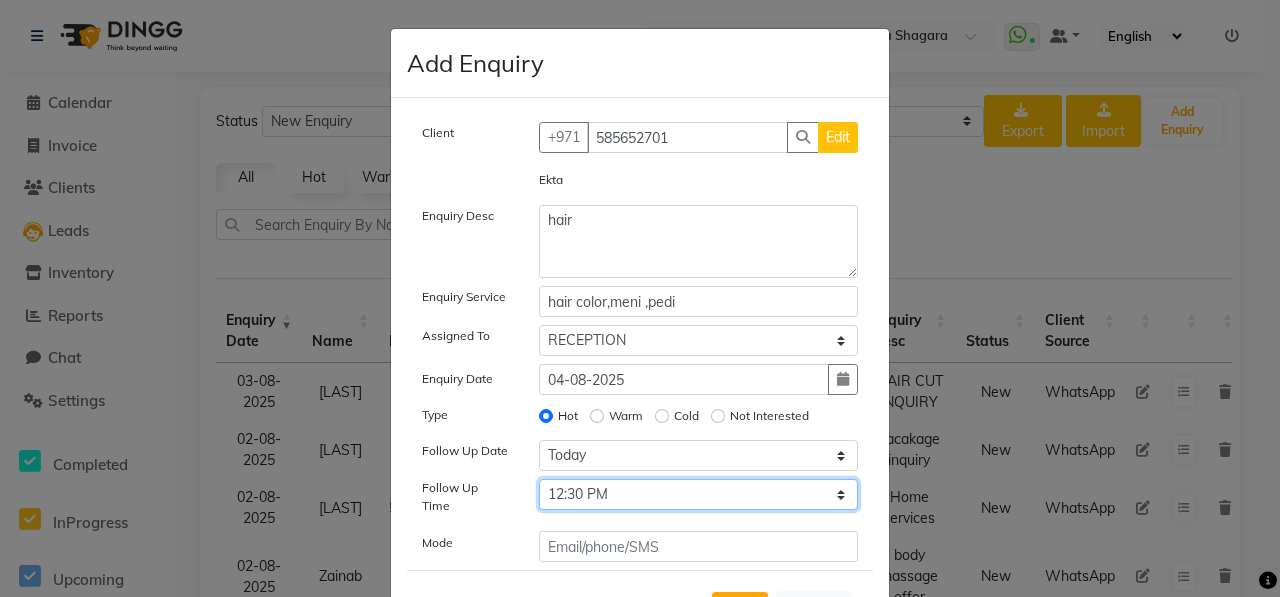 click on "Select 07:00 AM 07:15 AM 07:30 AM 07:45 AM 08:00 AM 08:15 AM 08:30 AM 08:45 AM 09:00 AM 09:15 AM 09:30 AM 09:45 AM 10:00 AM 10:15 AM 10:30 AM 10:45 AM 11:00 AM 11:15 AM 11:30 AM 11:45 AM 12:00 PM 12:15 PM 12:30 PM 12:45 PM 01:00 PM 01:15 PM 01:30 PM 01:45 PM 02:00 PM 02:15 PM 02:30 PM 02:45 PM 03:00 PM 03:15 PM 03:30 PM 03:45 PM 04:00 PM 04:15 PM 04:30 PM 04:45 PM 05:00 PM 05:15 PM 05:30 PM 05:45 PM 06:00 PM 06:15 PM 06:30 PM 06:45 PM 07:00 PM 07:15 PM 07:30 PM 07:45 PM 08:00 PM 08:15 PM 08:30 PM 08:45 PM 09:00 PM 09:15 PM 09:30 PM 09:45 PM 10:00 PM" at bounding box center [699, 494] 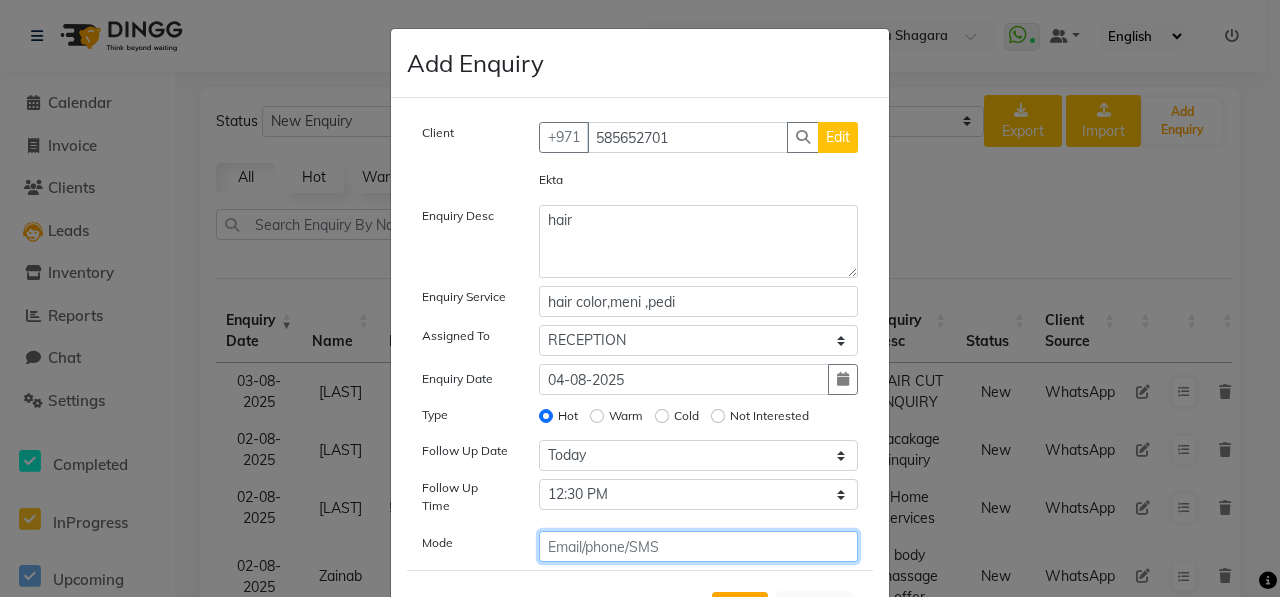 click 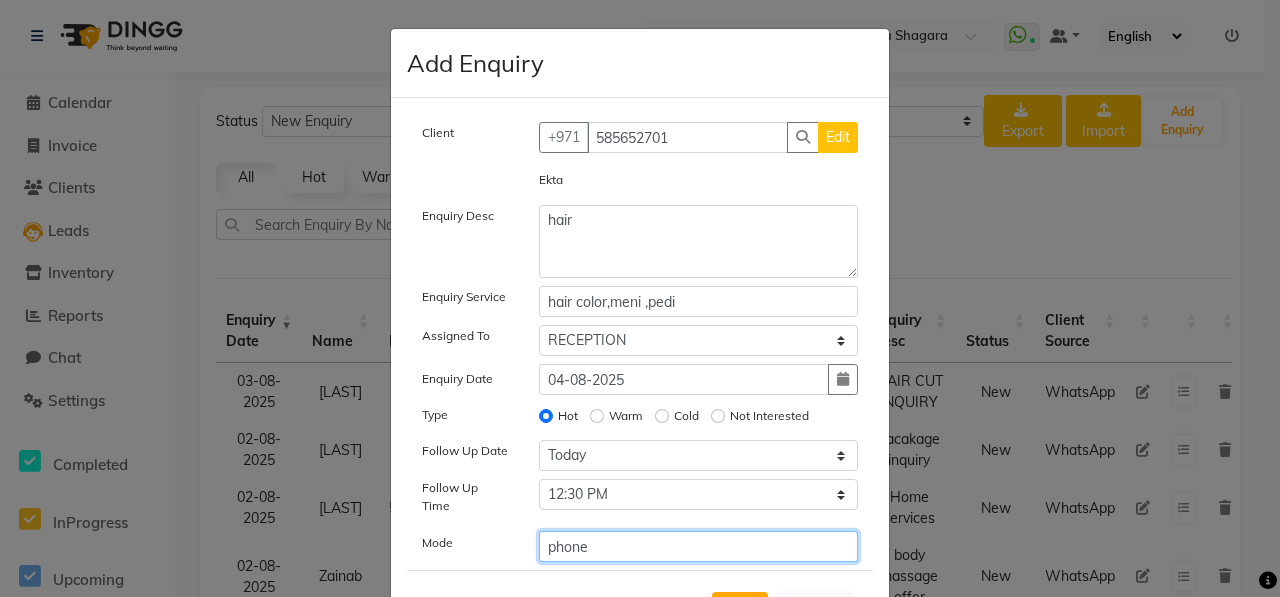 type on "phone" 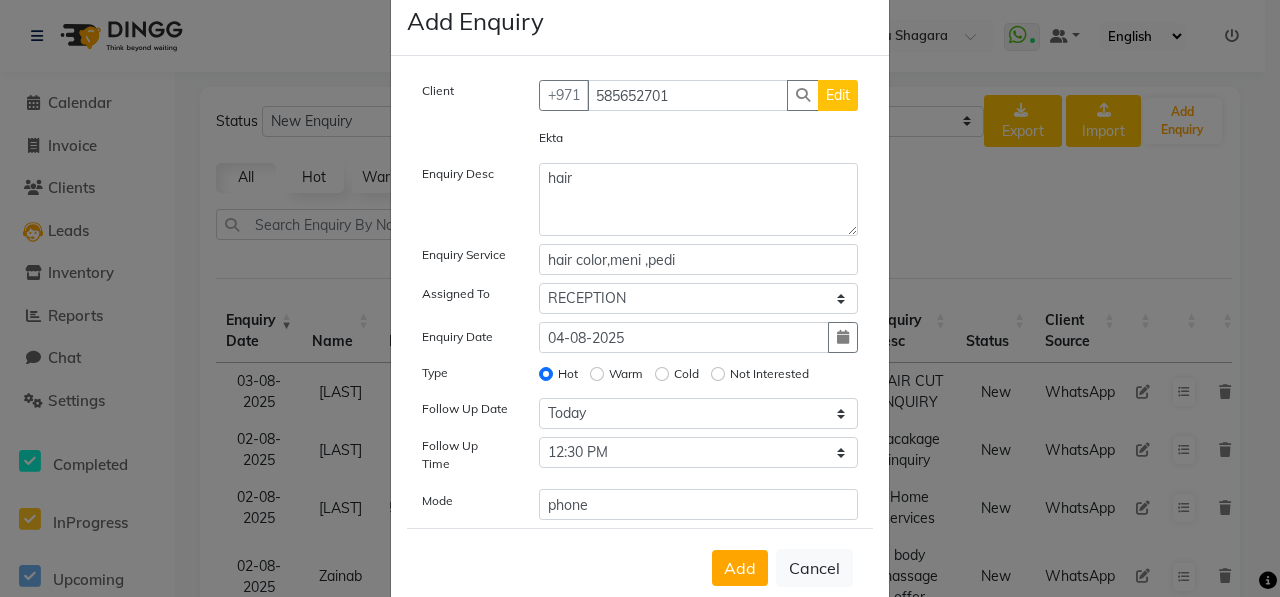 scroll, scrollTop: 81, scrollLeft: 0, axis: vertical 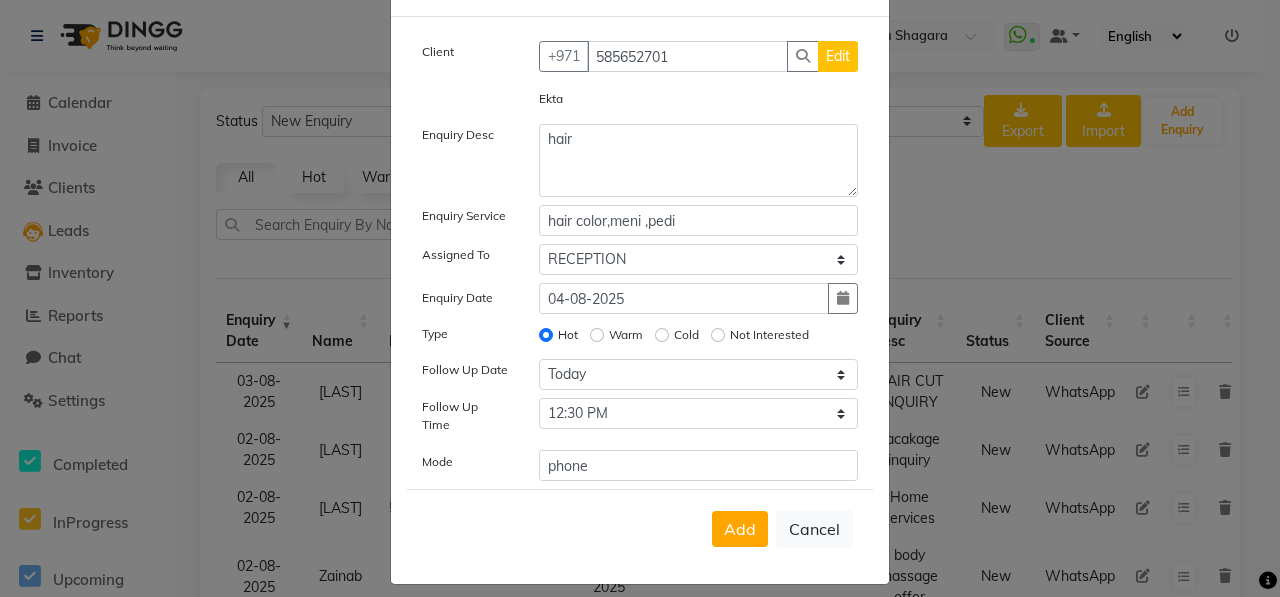 click on "Edit" 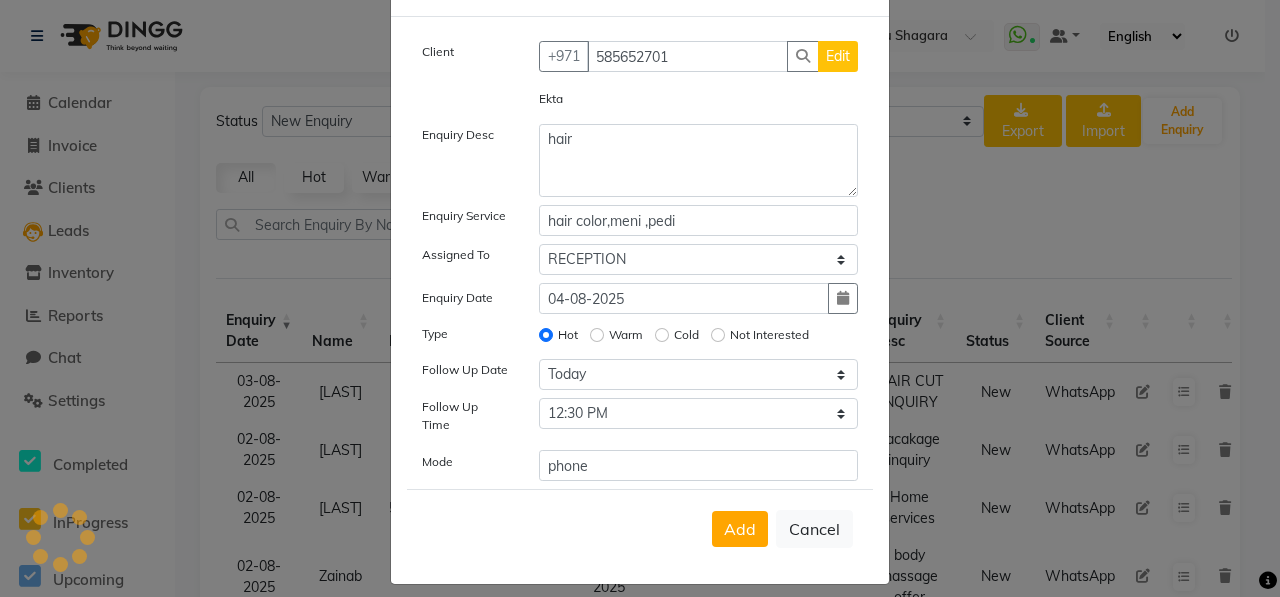 select on "female" 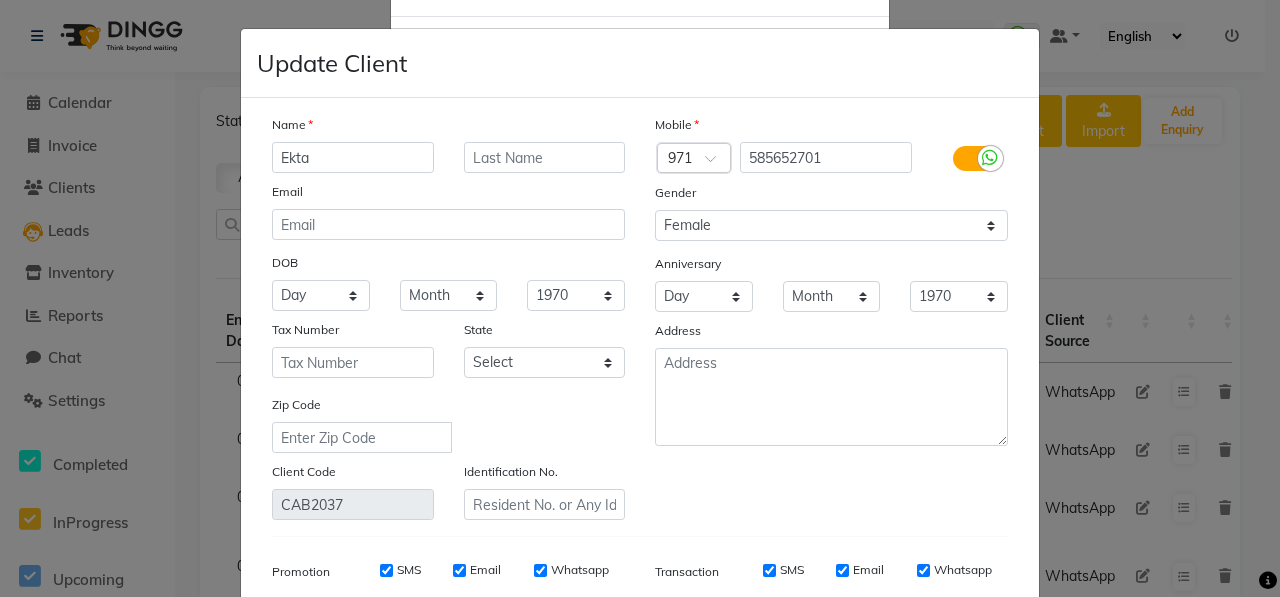 scroll, scrollTop: 287, scrollLeft: 0, axis: vertical 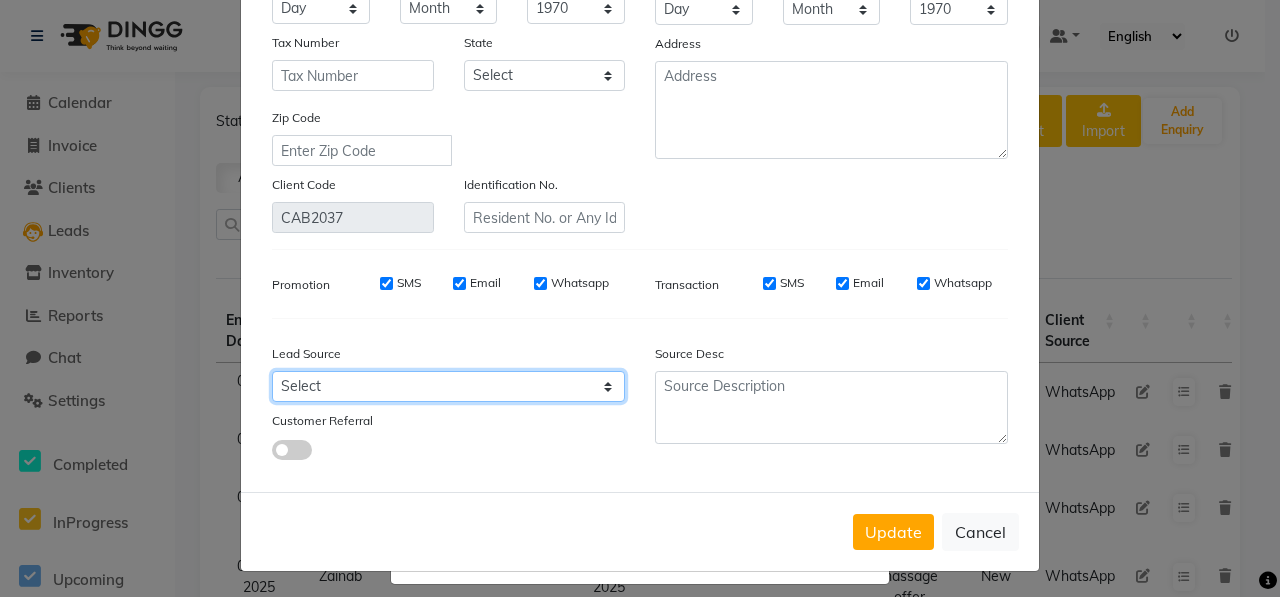 click on "Select Walk-in Referral Internet Friend Word of Mouth Advertisement Facebook JustDial Google Other Instagram  YouTube  WhatsApp" 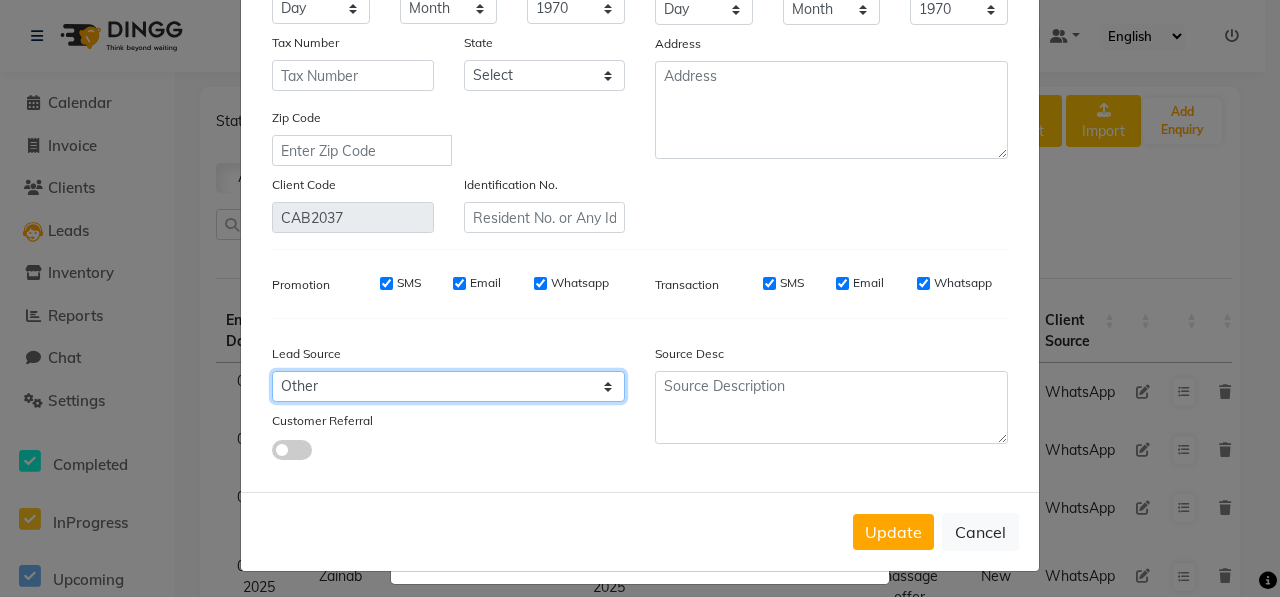 click on "Select Walk-in Referral Internet Friend Word of Mouth Advertisement Facebook JustDial Google Other Instagram  YouTube  WhatsApp" 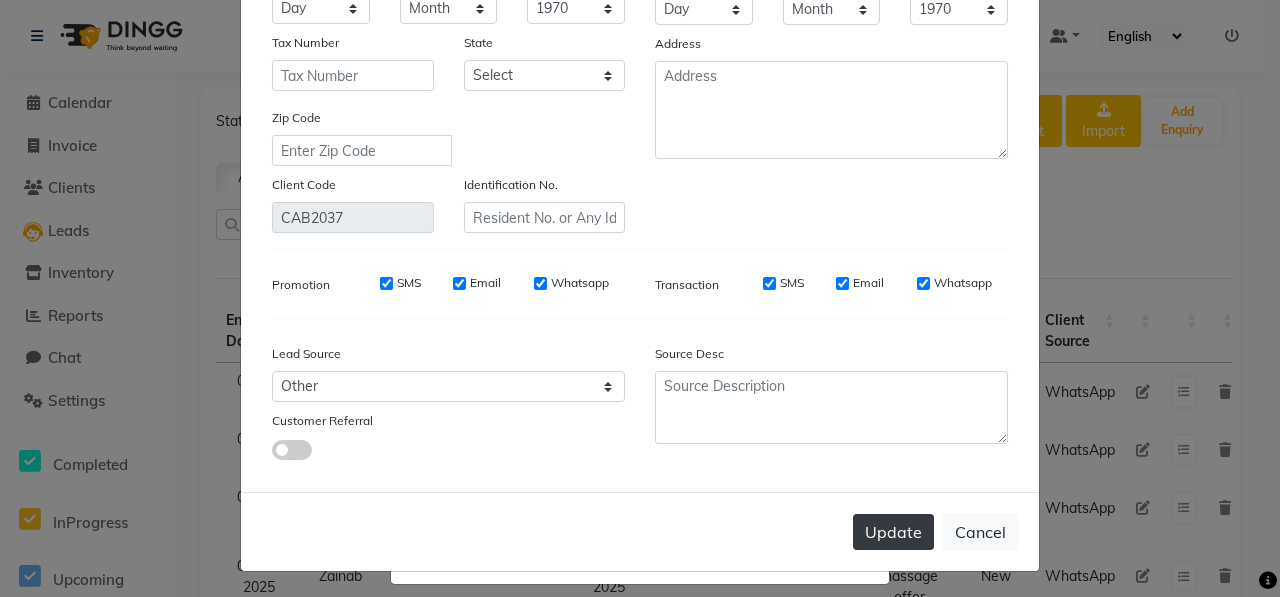 click on "Update" 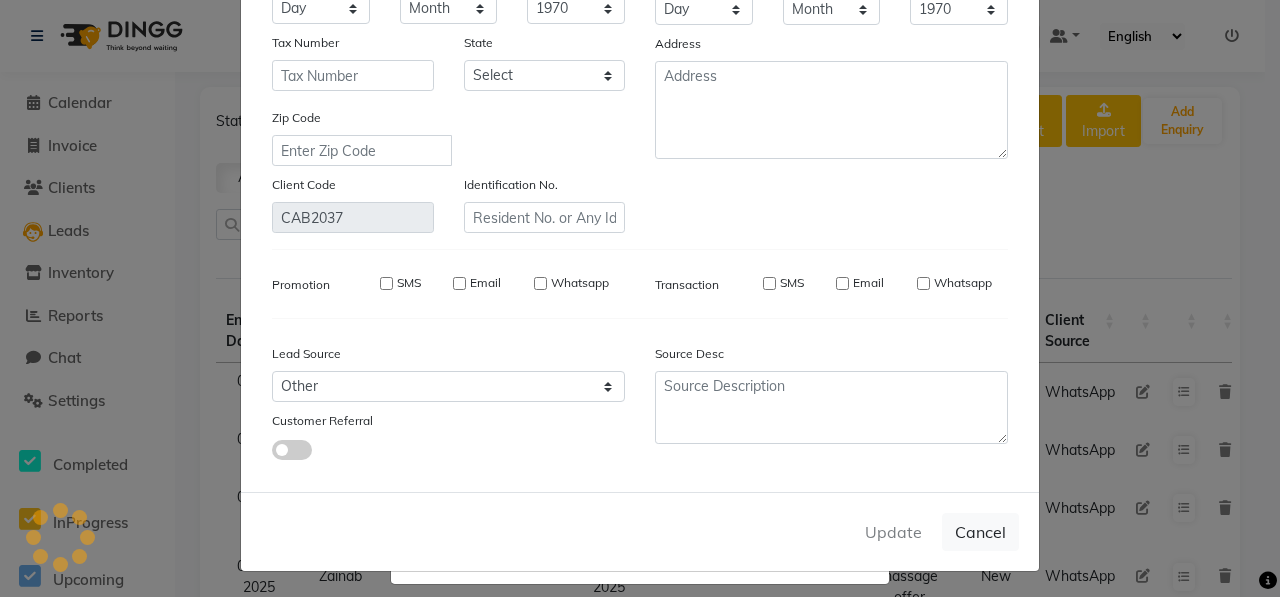 type 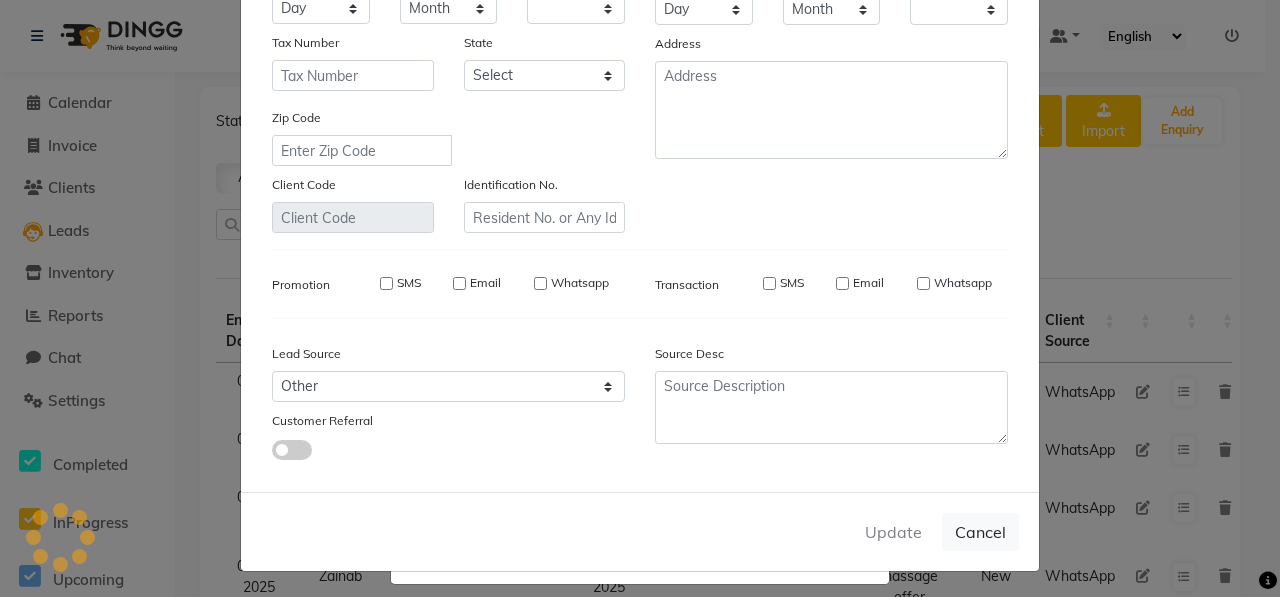 checkbox on "false" 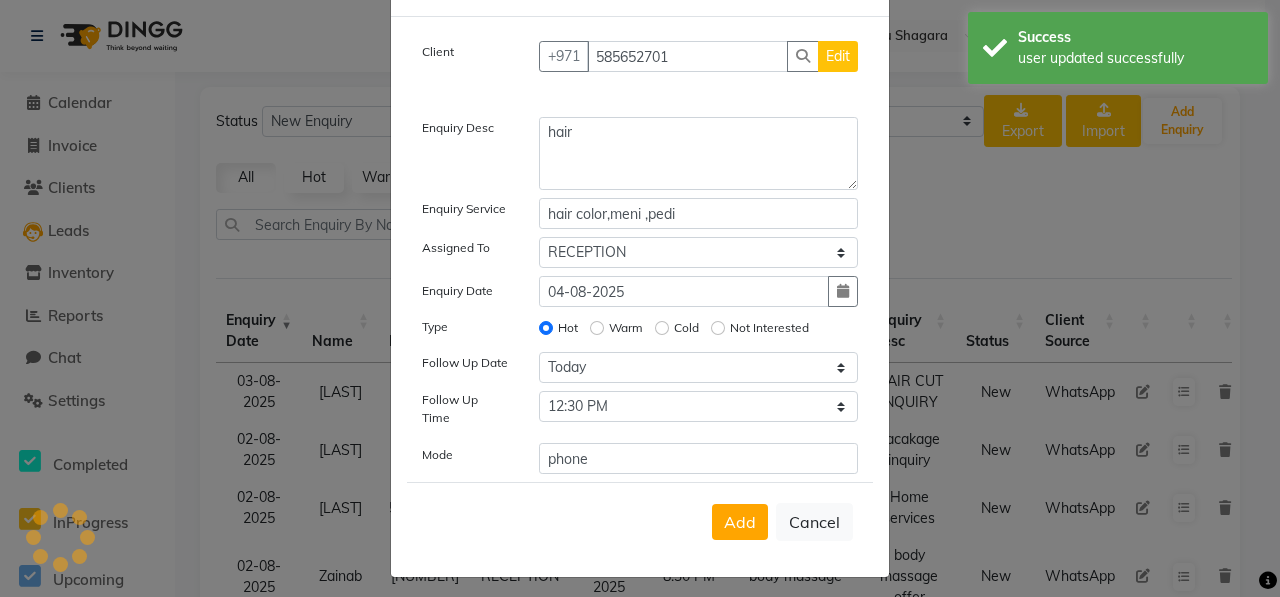 scroll, scrollTop: 74, scrollLeft: 0, axis: vertical 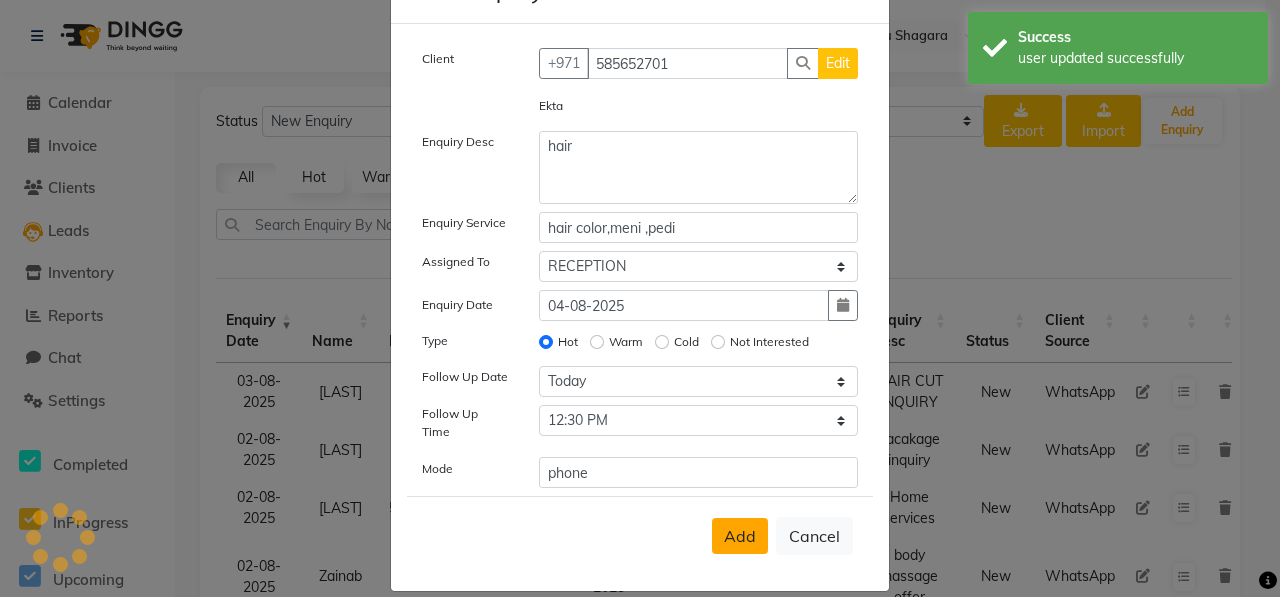 click on "Add" at bounding box center (740, 536) 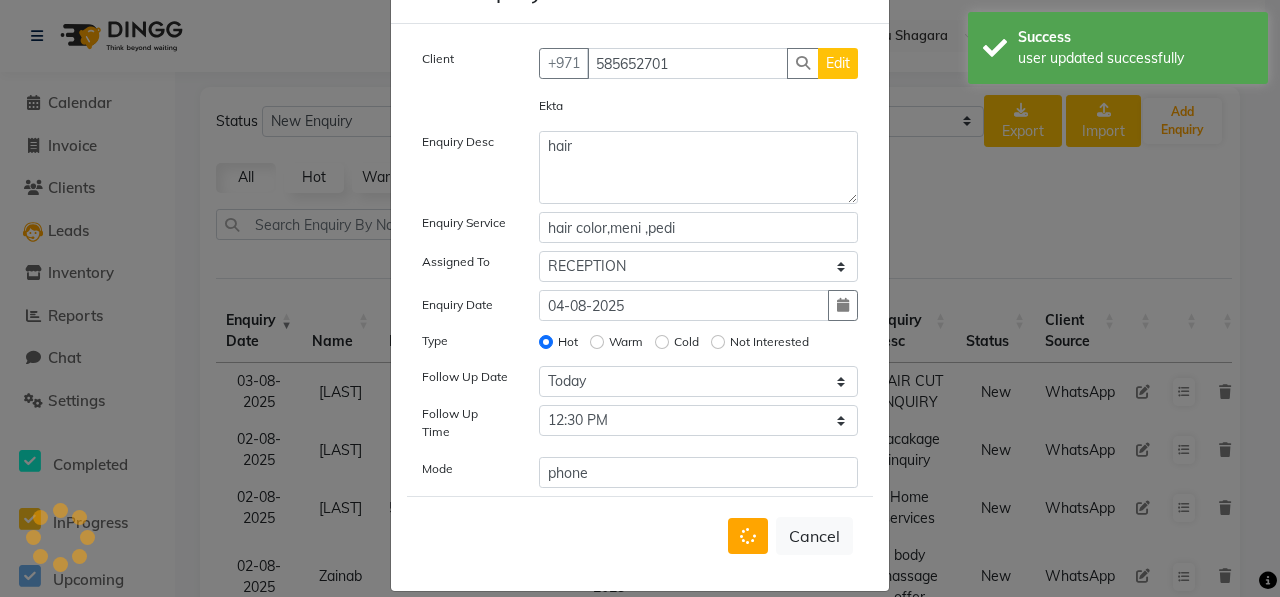 type 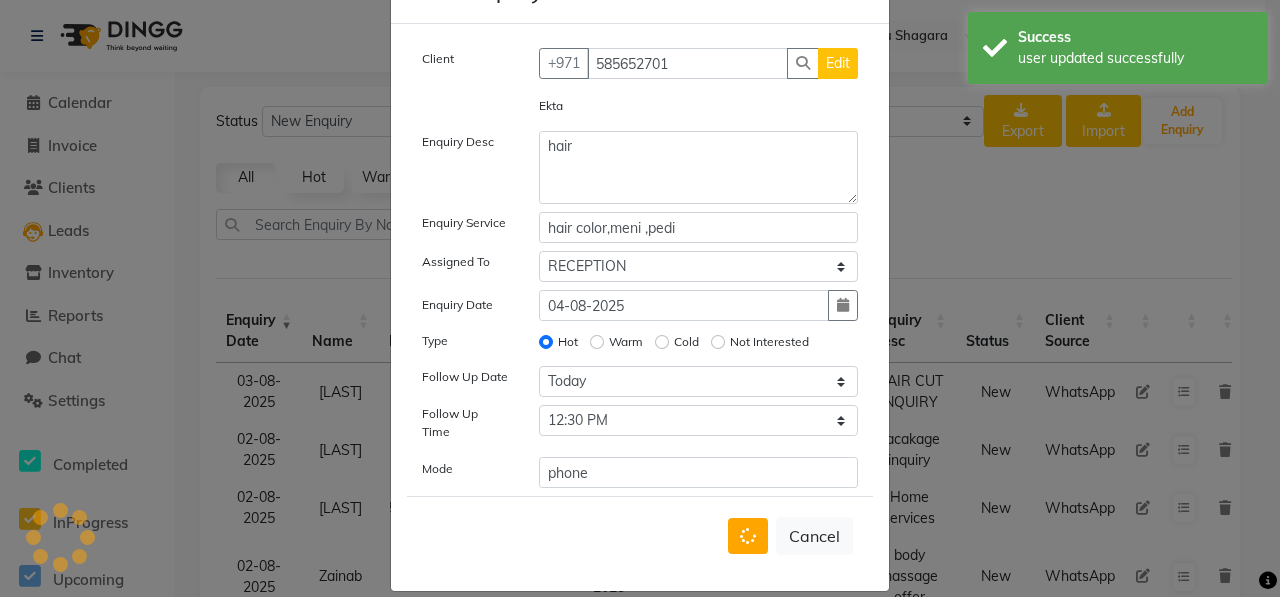 type 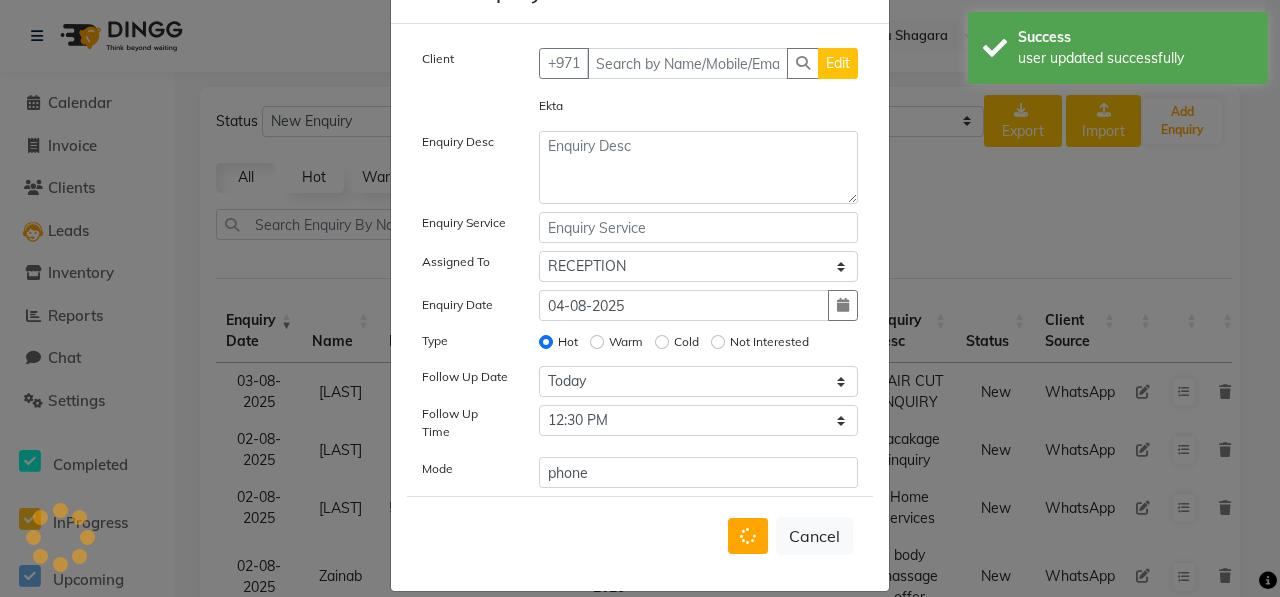 select 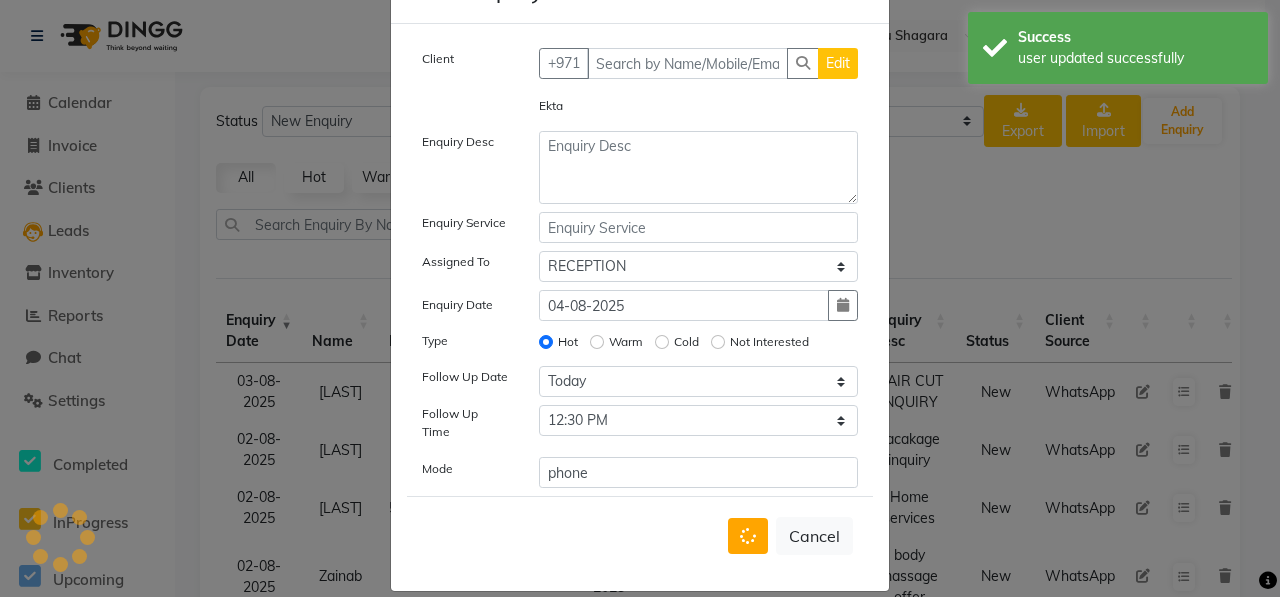 type 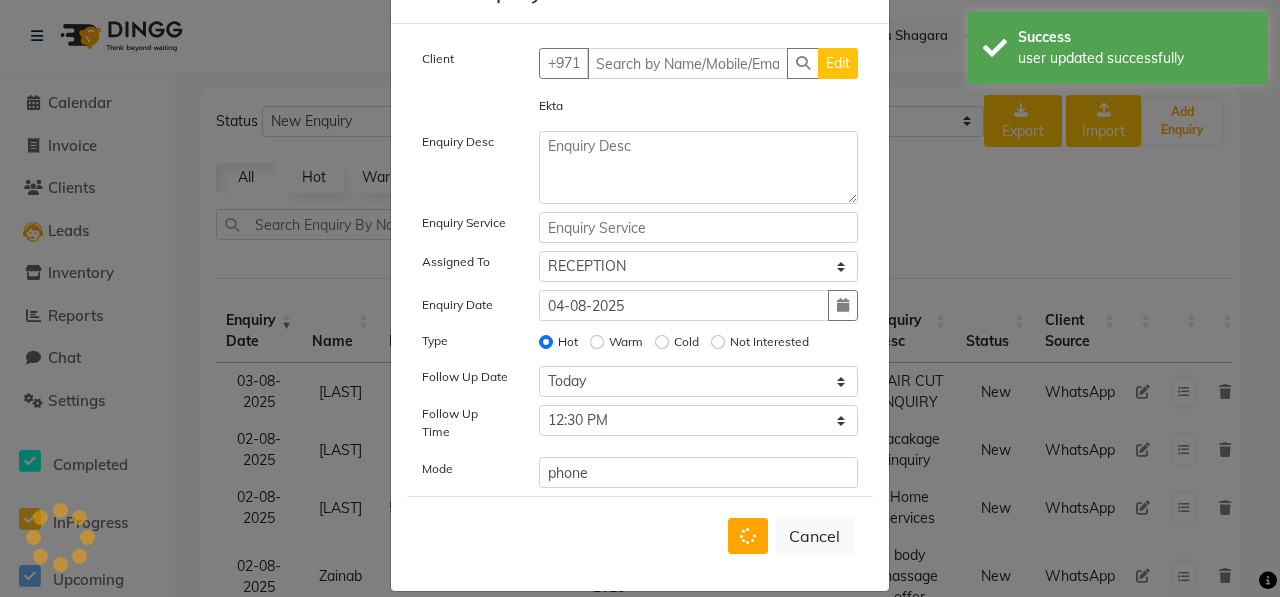 select 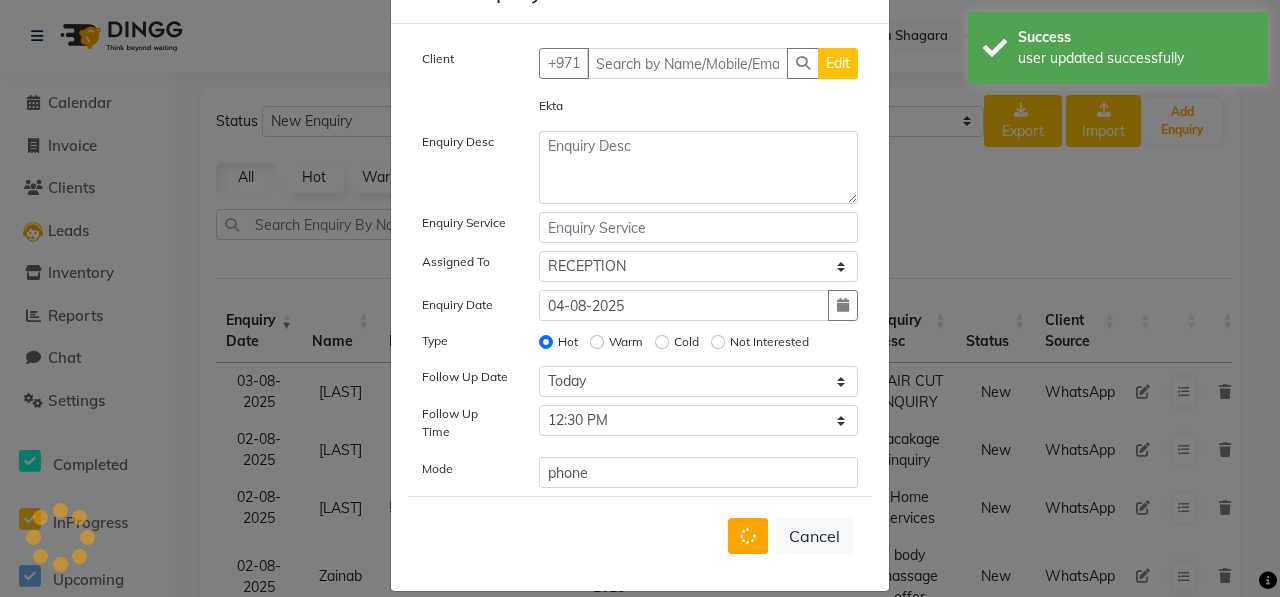 type 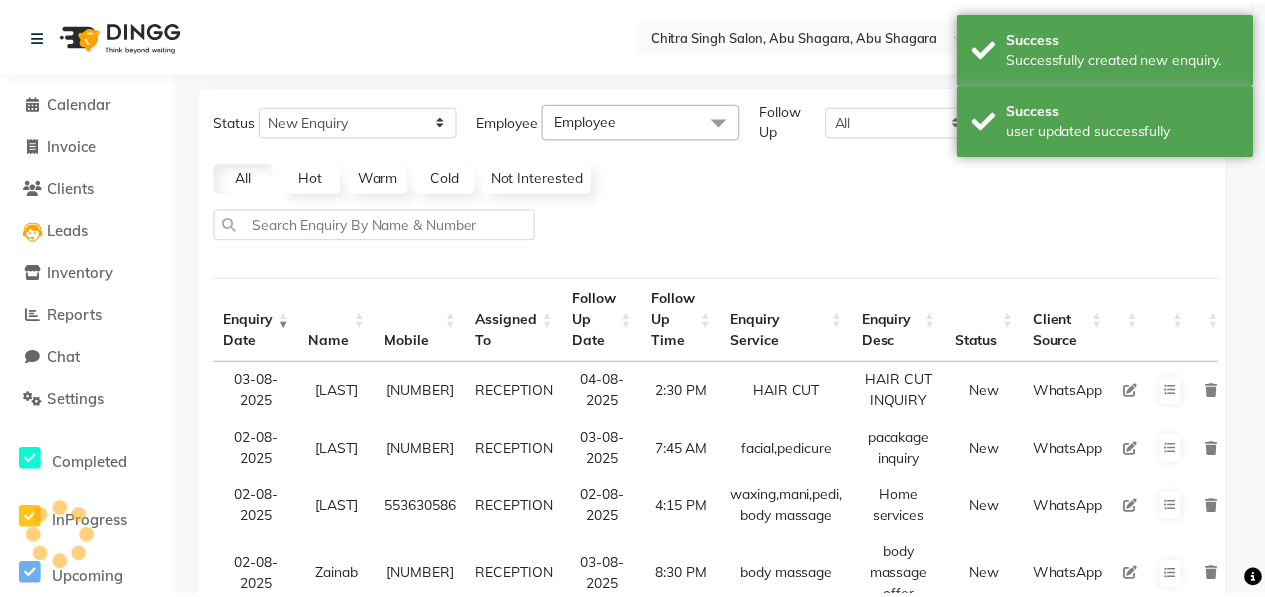 scroll, scrollTop: 53, scrollLeft: 0, axis: vertical 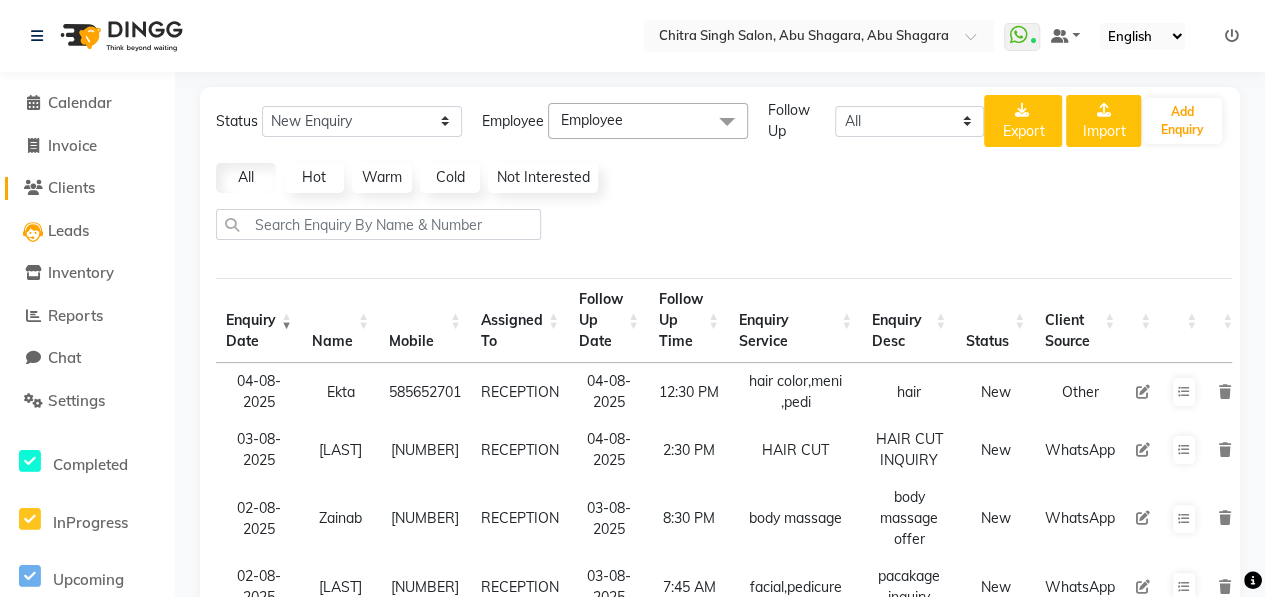 click on "Clients" 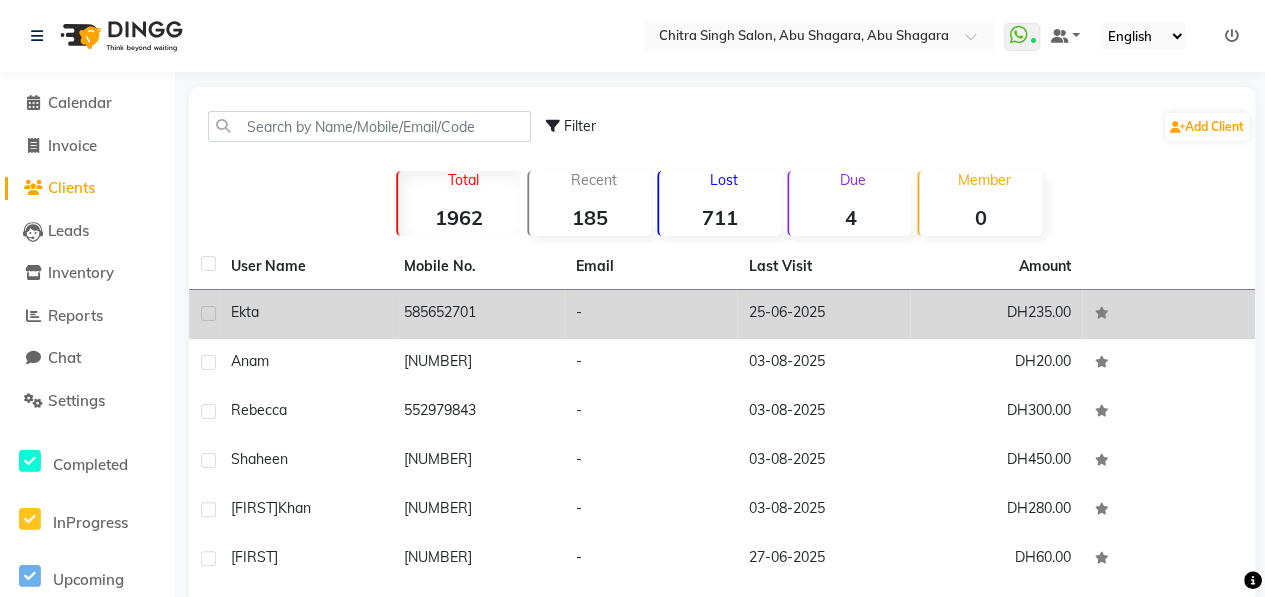 click on "Ekta" 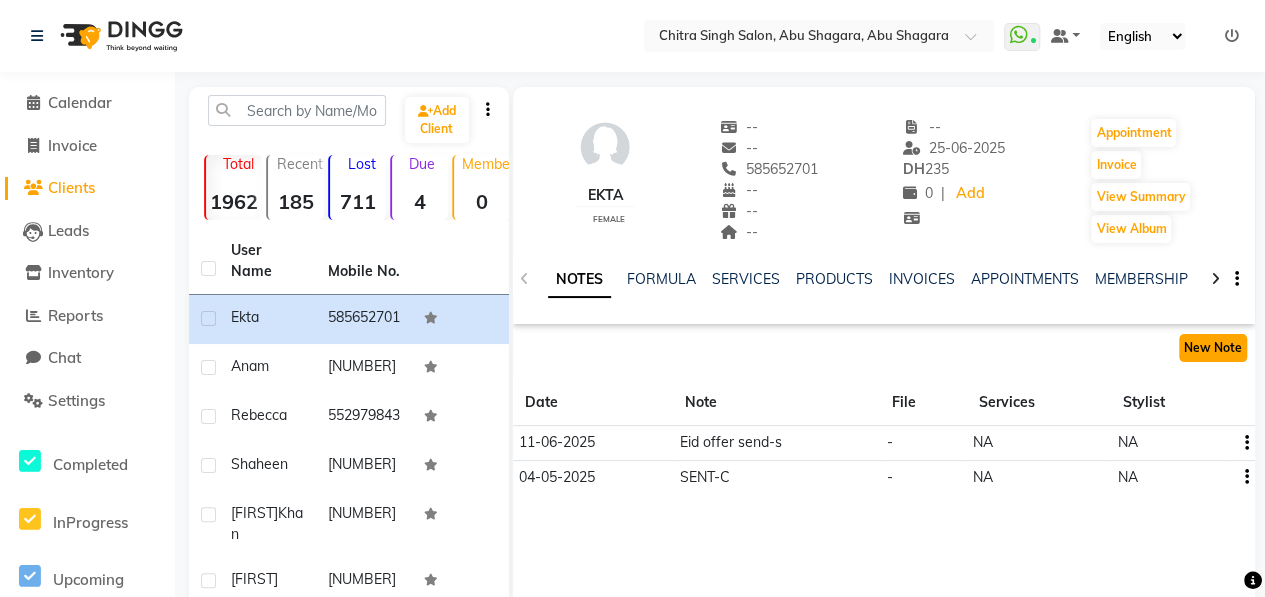 click on "New Note" 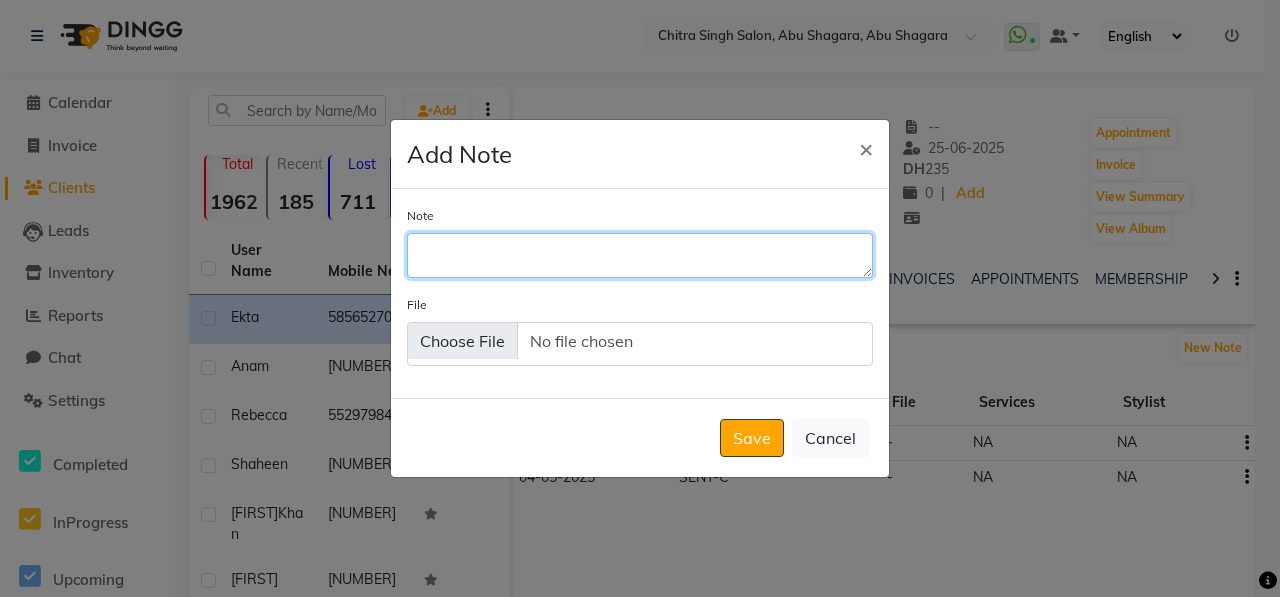 click on "Note" at bounding box center [640, 255] 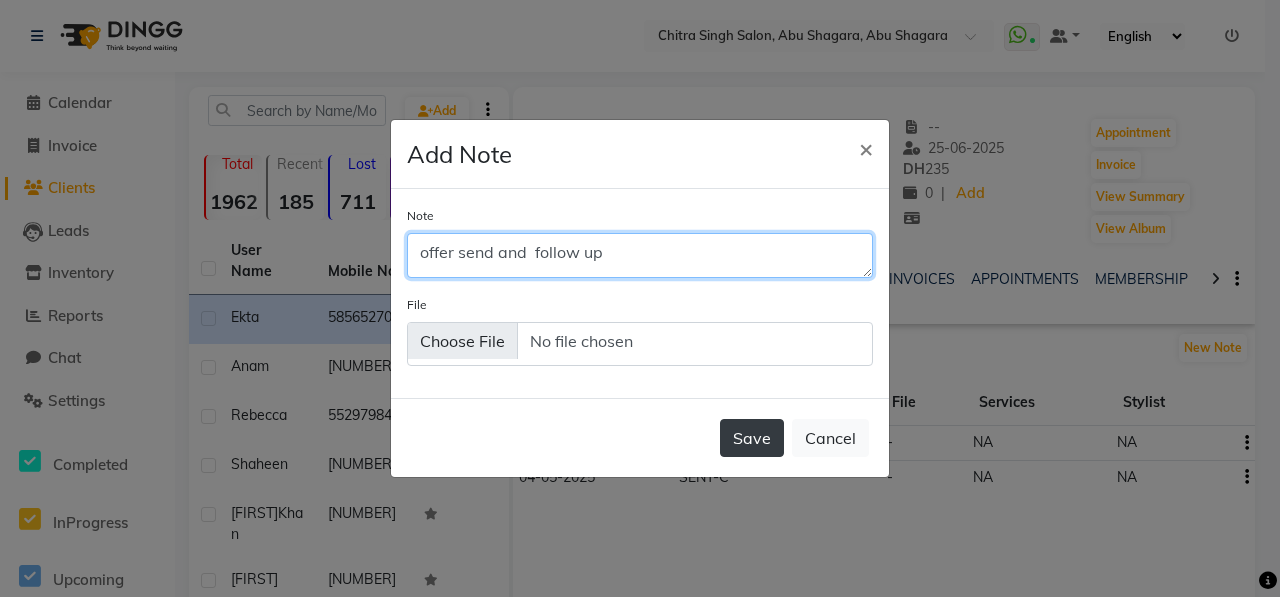 type on "offer send and  follow up" 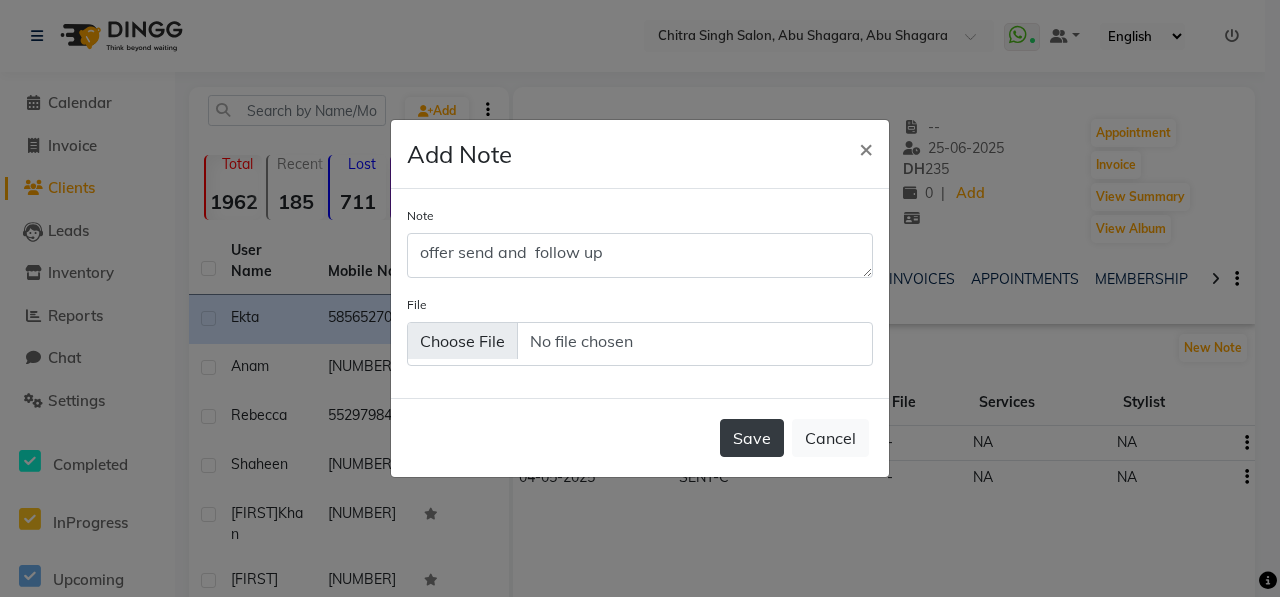 click on "Save" 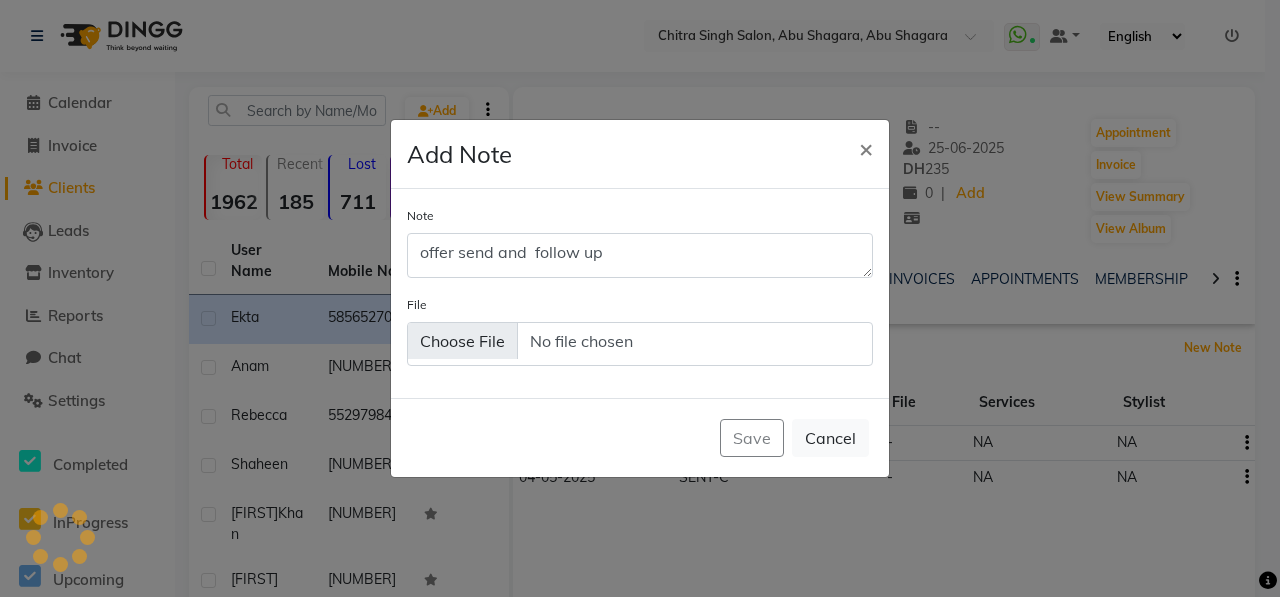 type 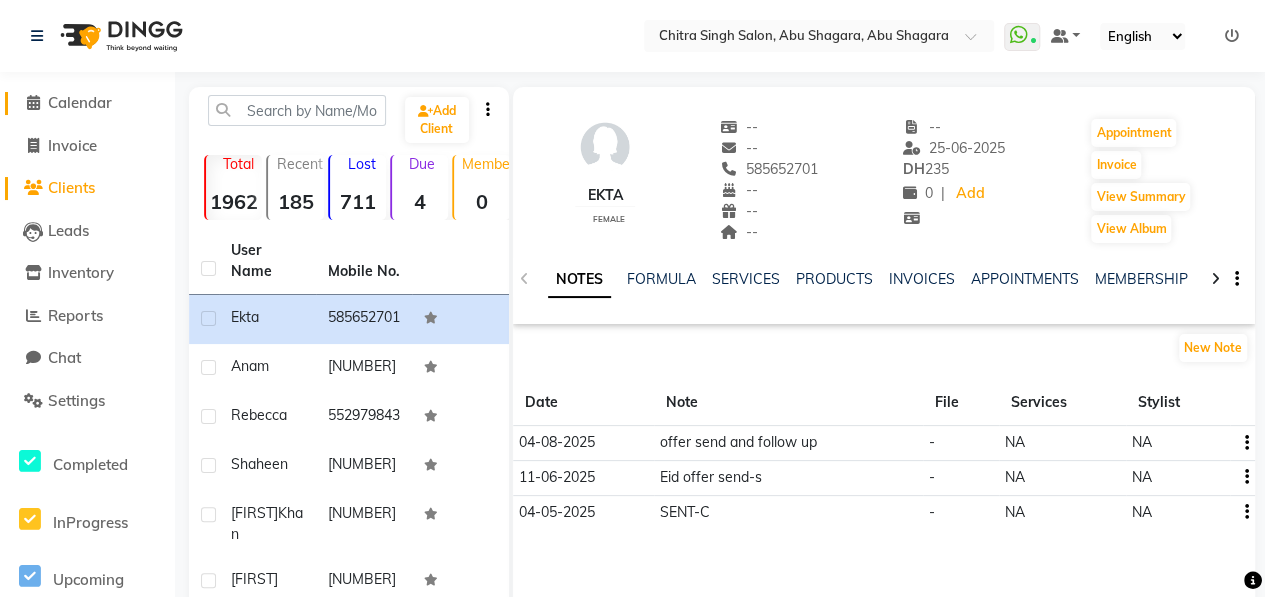 click on "Calendar" 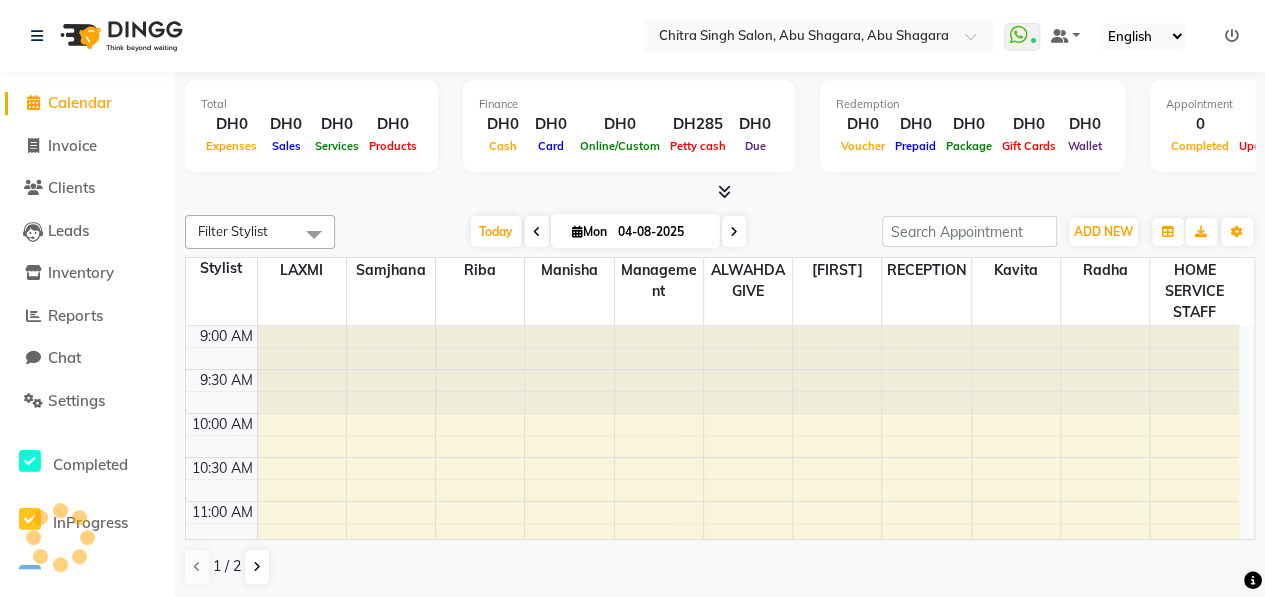 scroll, scrollTop: 0, scrollLeft: 0, axis: both 